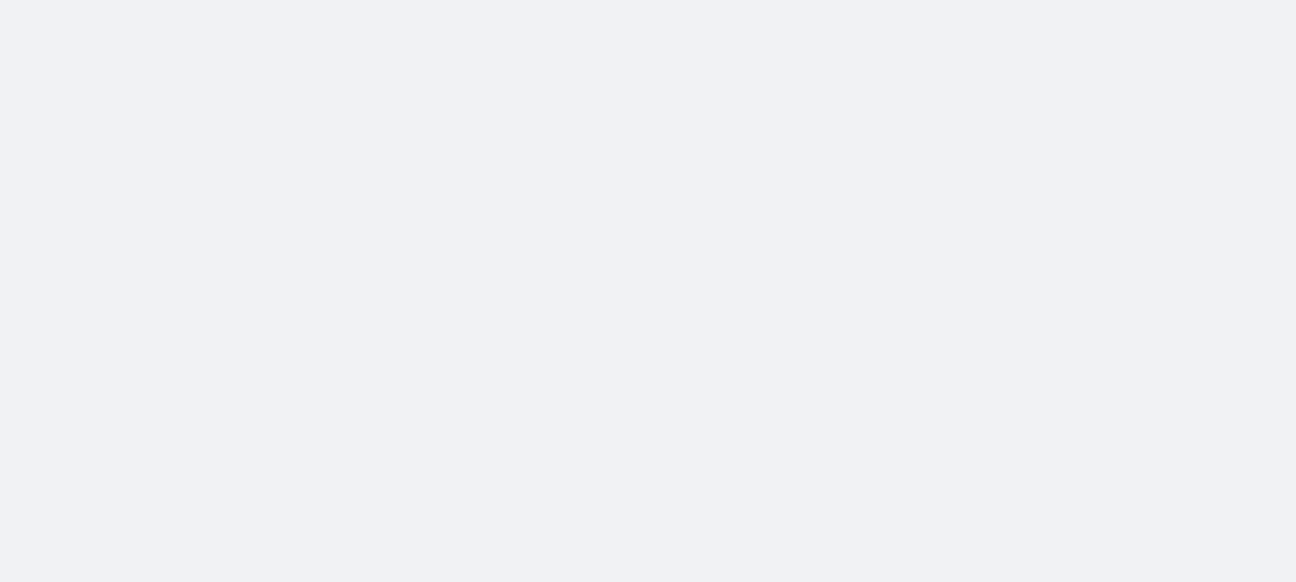 scroll, scrollTop: 0, scrollLeft: 0, axis: both 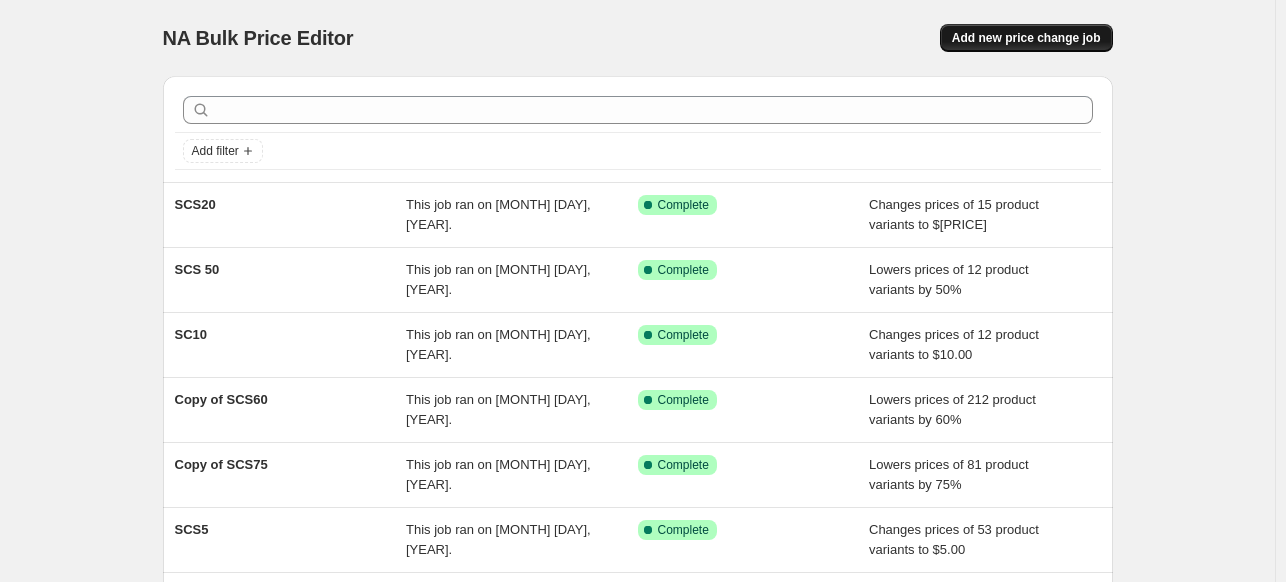 click on "Add new price change job" at bounding box center (1026, 38) 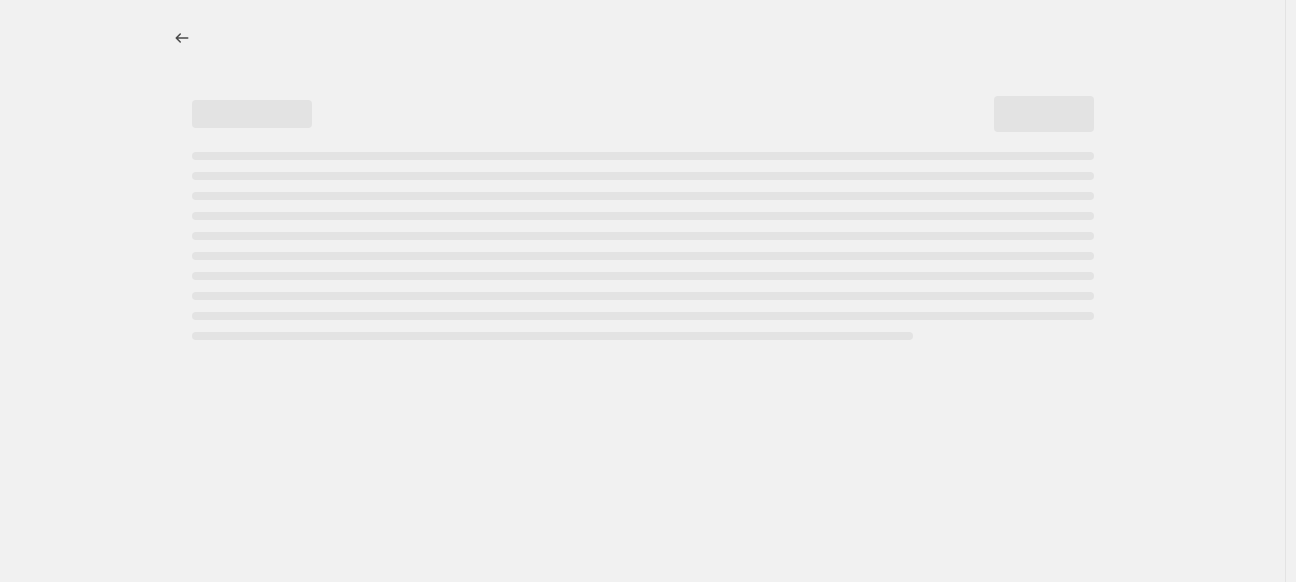 select on "percentage" 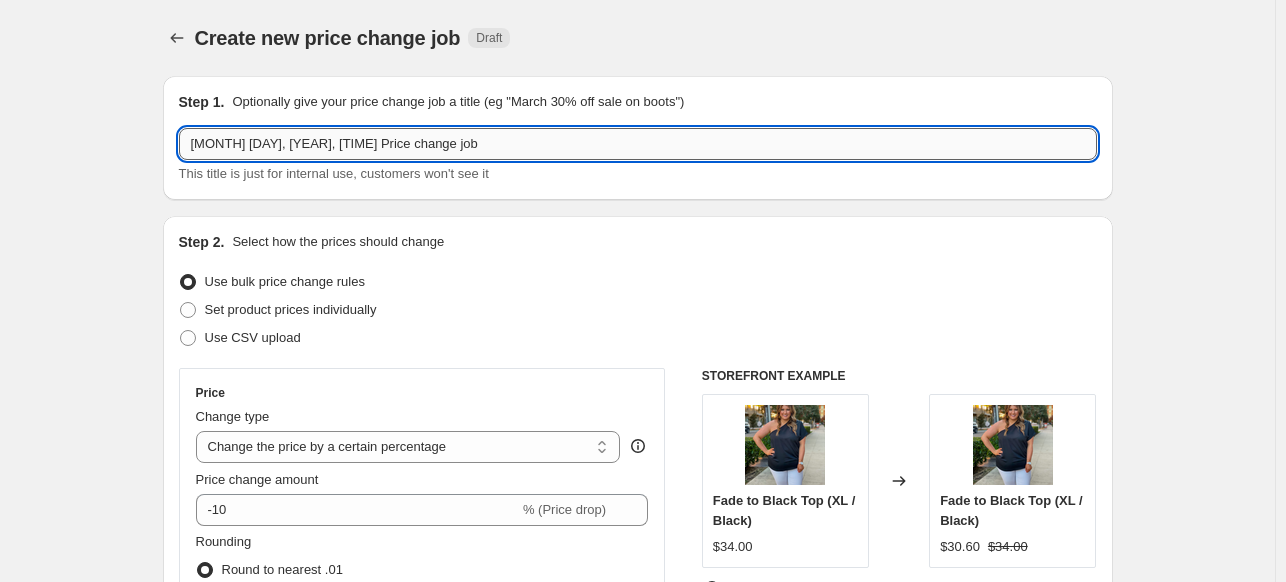 click on "[MONTH] [DAY], [YEAR], [TIME] Price change job" at bounding box center (638, 144) 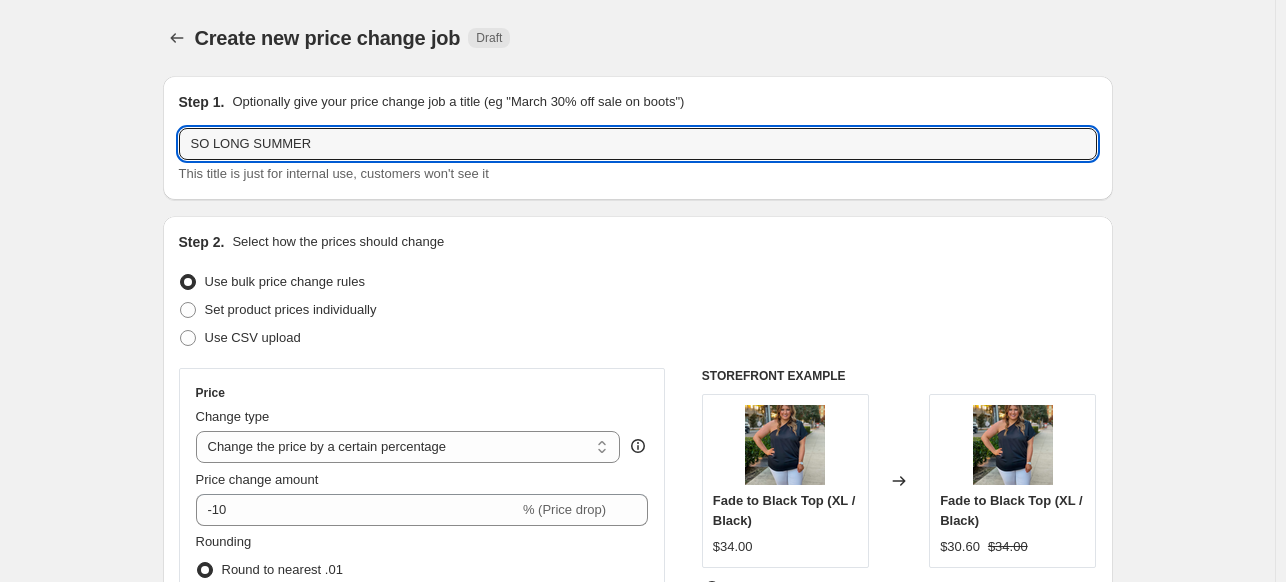 type on "SO LONG SUMMER" 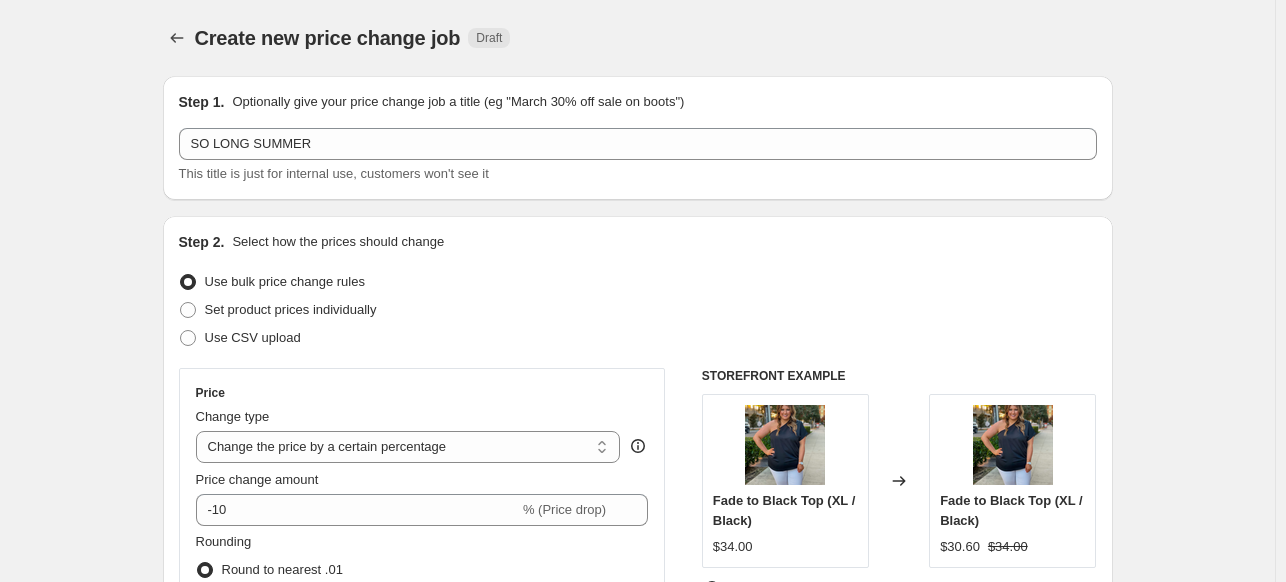 click on "Step 2. Select how the prices should change Use bulk price change rules Set product prices individually Use CSV upload Price Change type Change the price to a certain amount Change the price by a certain amount Change the price by a certain percentage Change the price to the current compare at price (price before sale) Change the price by a certain amount relative to the compare at price Change the price by a certain percentage relative to the compare at price Don't change the price Change the price by a certain percentage relative to the cost per item Change price to certain cost margin Change the price by a certain percentage Price change amount -10 % (Price drop) Rounding Round to nearest .01 Round to nearest whole number End prices in .99 End prices in a certain number Show rounding direction options? Compare at price What's the compare at price? Change type Change the compare at price to the current price (sale) Change the compare at price to a certain amount Don't change the compare at price $[PRICE]" at bounding box center [638, 567] 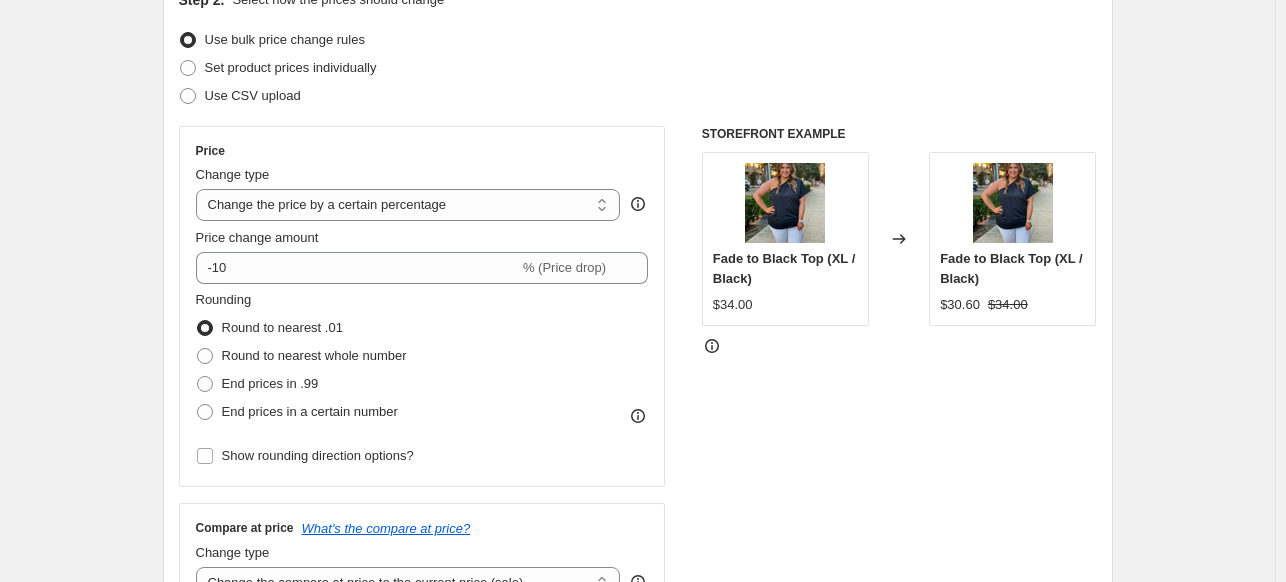 scroll, scrollTop: 252, scrollLeft: 0, axis: vertical 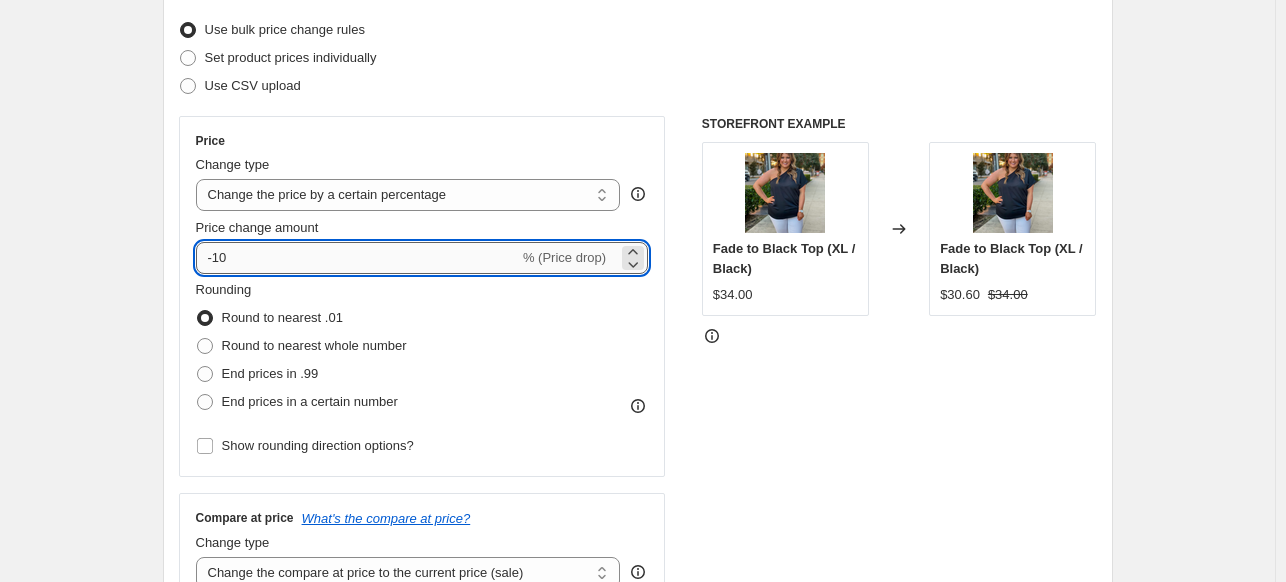 click on "-10" at bounding box center (357, 258) 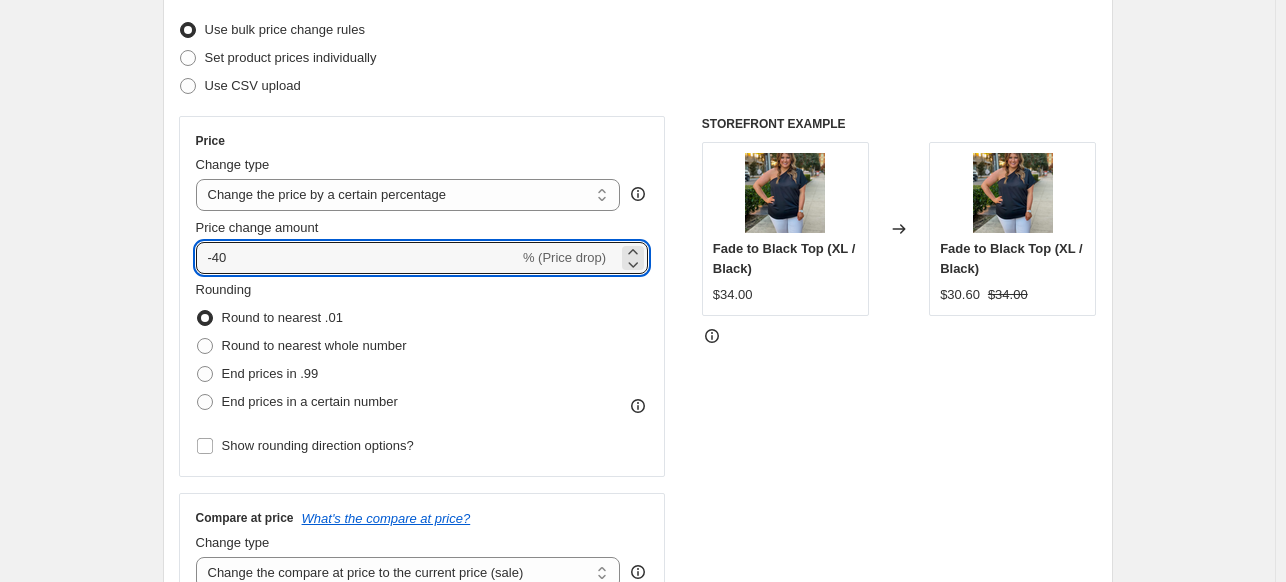 type on "-40" 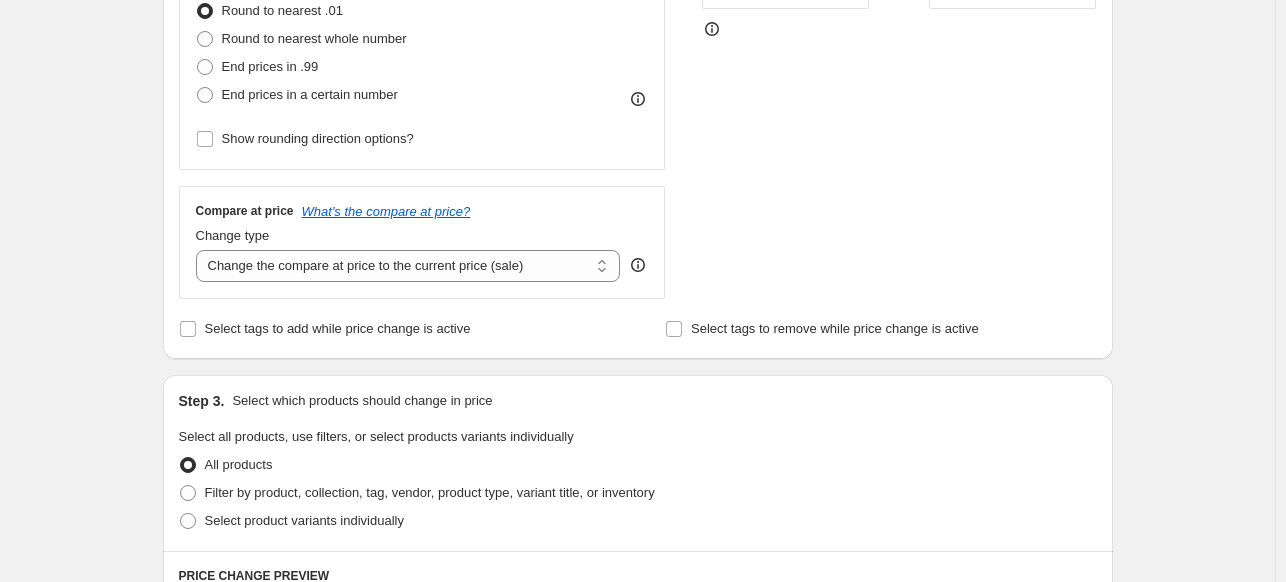scroll, scrollTop: 558, scrollLeft: 0, axis: vertical 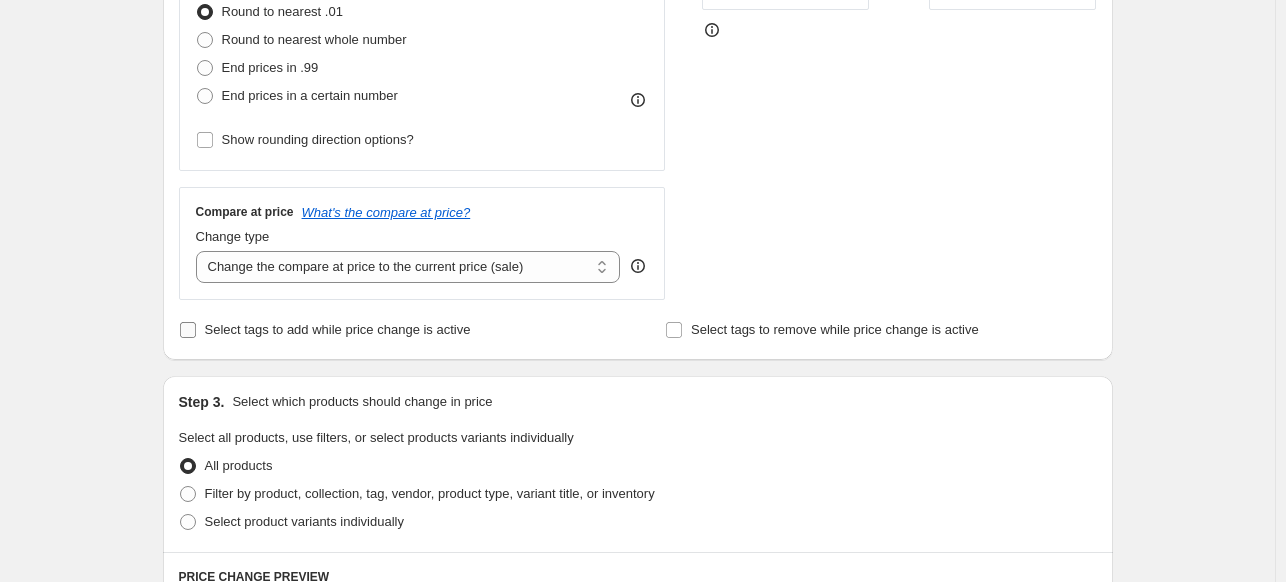 click on "Select tags to add while price change is active" at bounding box center (338, 329) 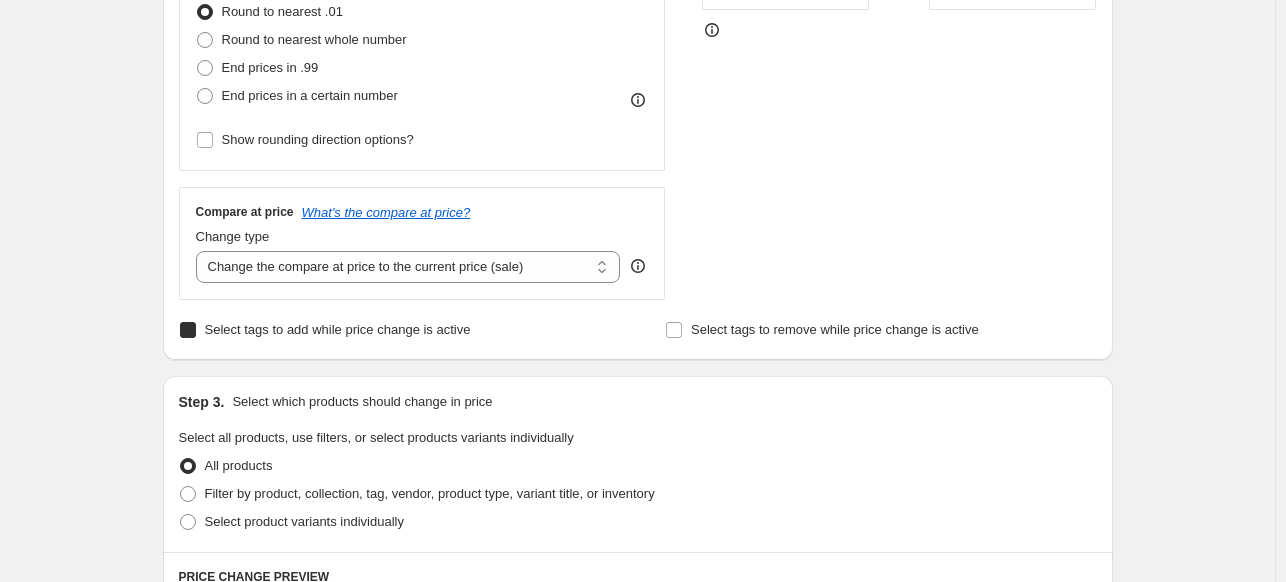 checkbox on "true" 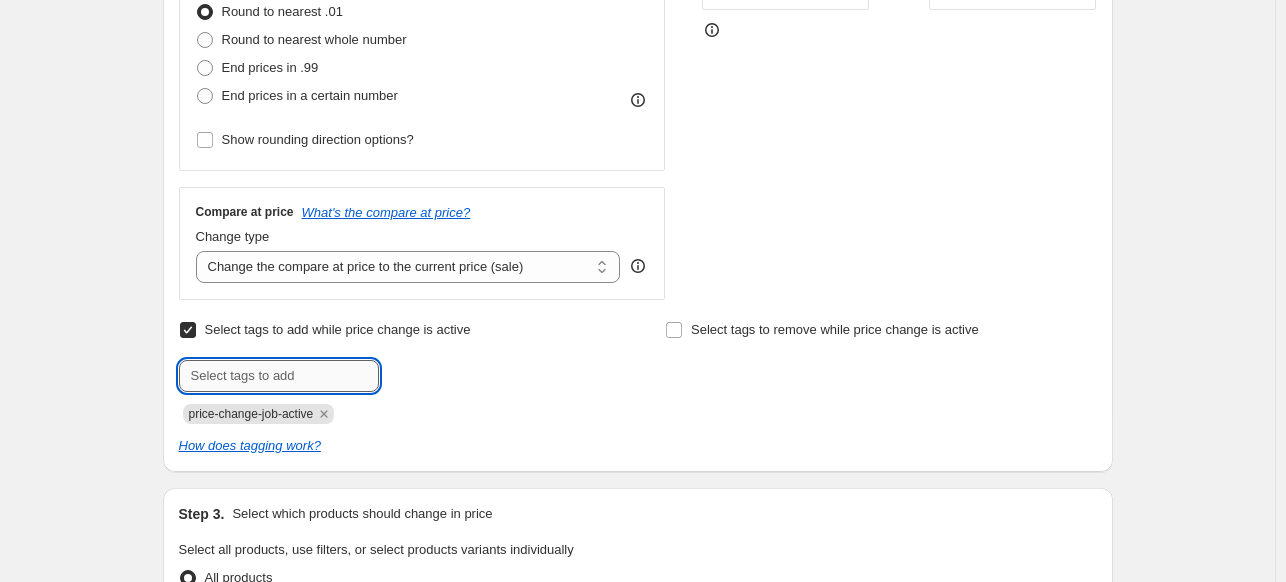 click at bounding box center [279, 376] 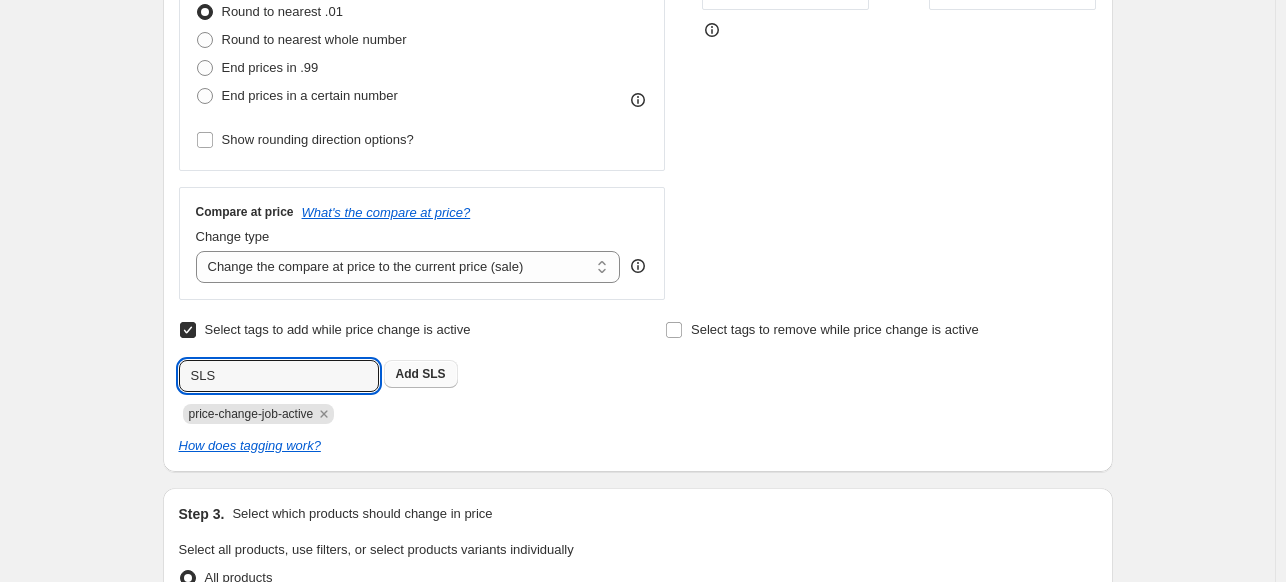 type on "SLS" 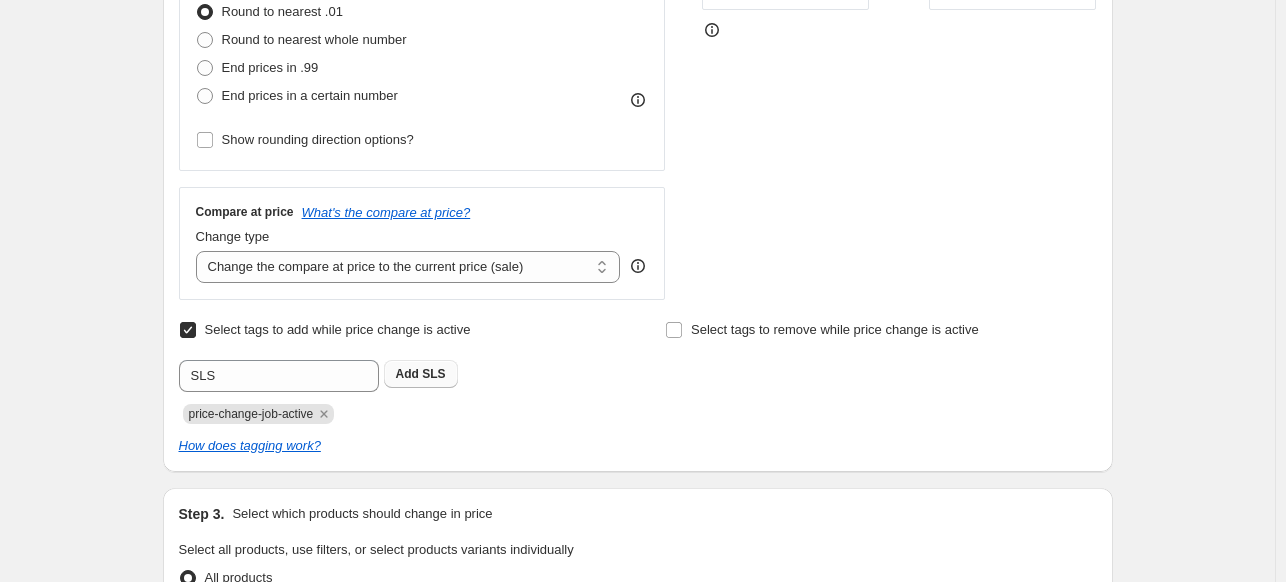 click on "SLS" at bounding box center [433, 374] 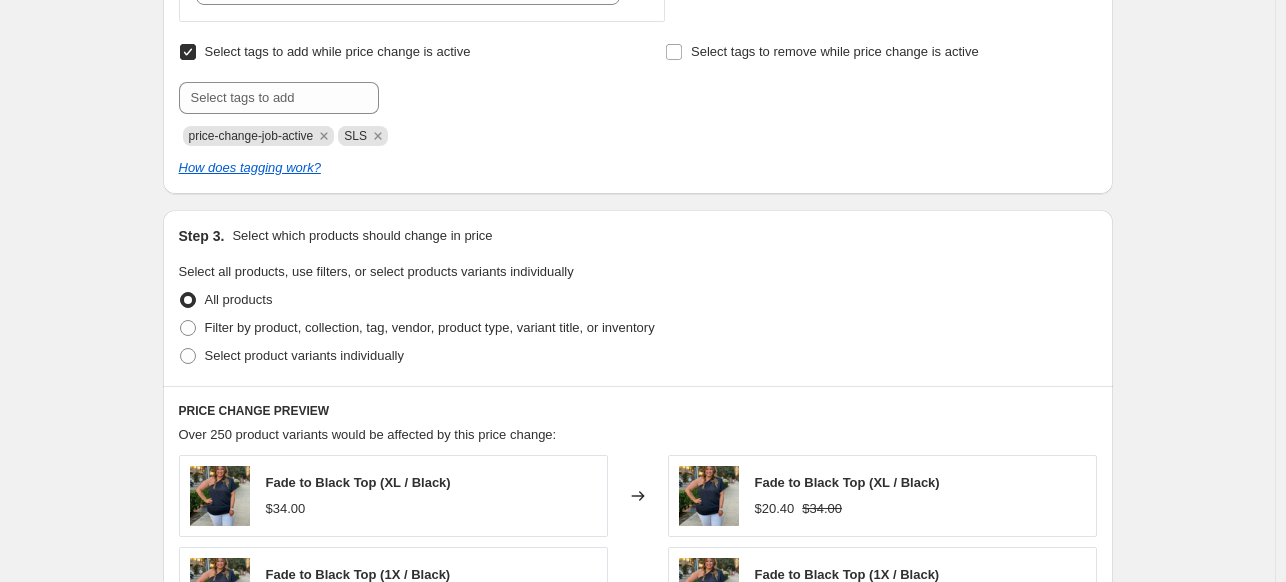 scroll, scrollTop: 835, scrollLeft: 0, axis: vertical 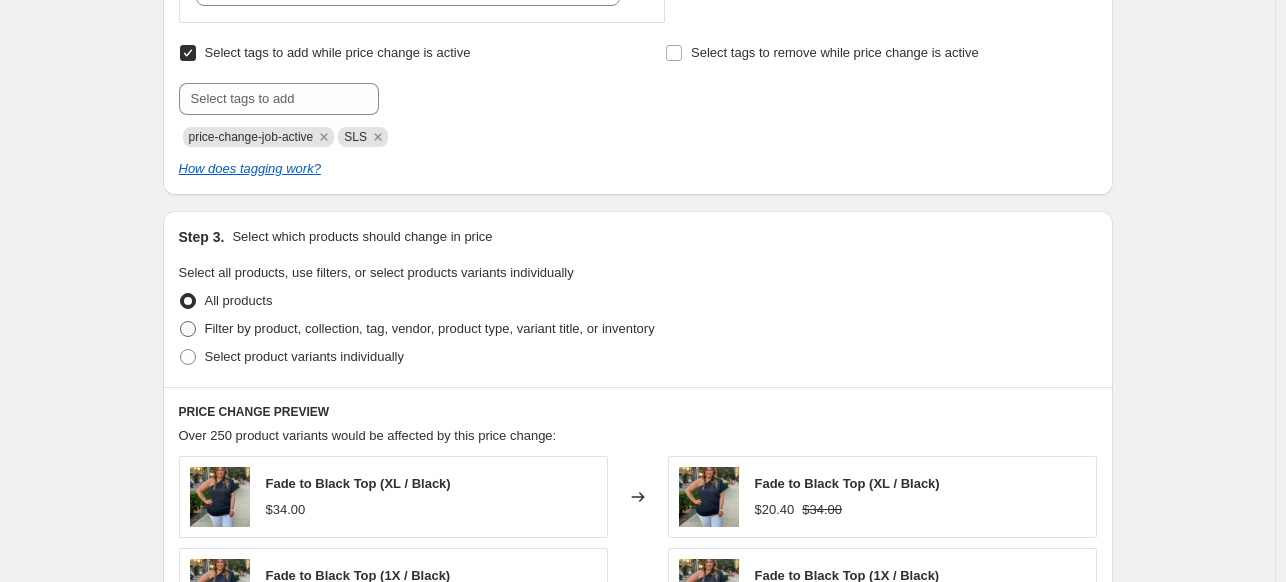 click on "Filter by product, collection, tag, vendor, product type, variant title, or inventory" at bounding box center (430, 328) 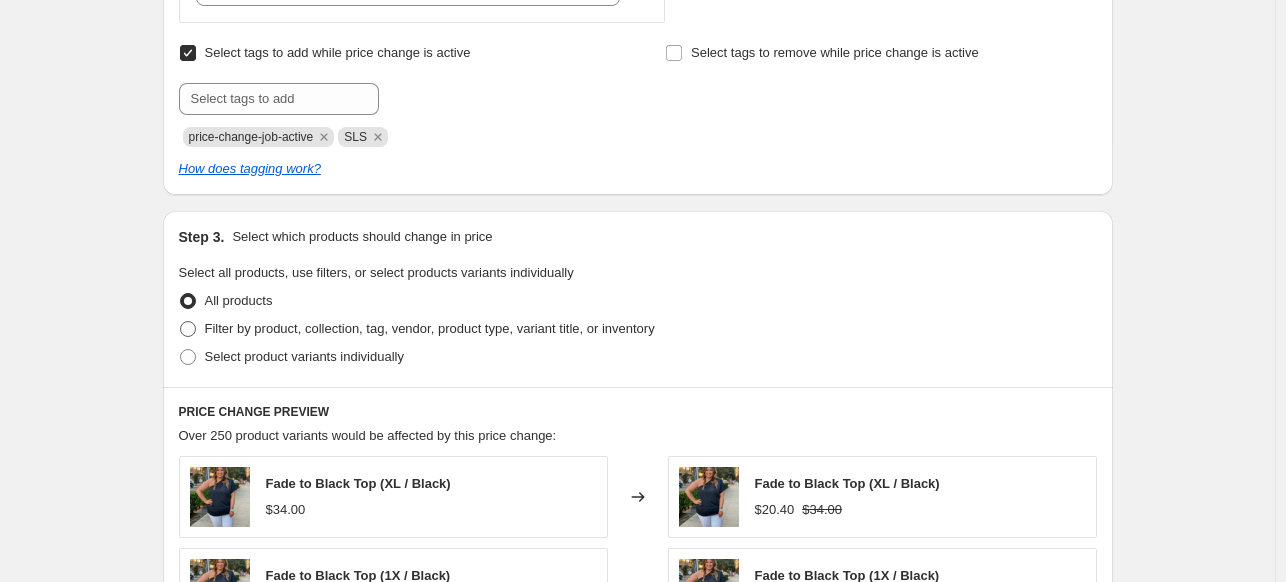 radio on "true" 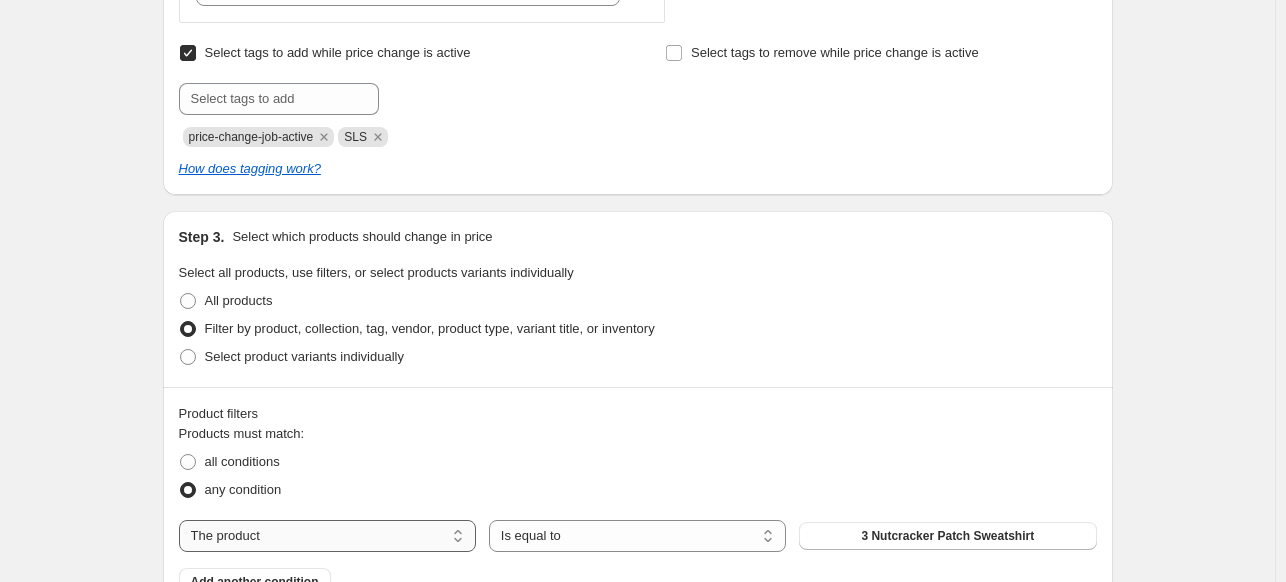 click on "The product The product's collection The product's tag The product's vendor The product's type The product's status The variant's title Inventory quantity" at bounding box center [327, 536] 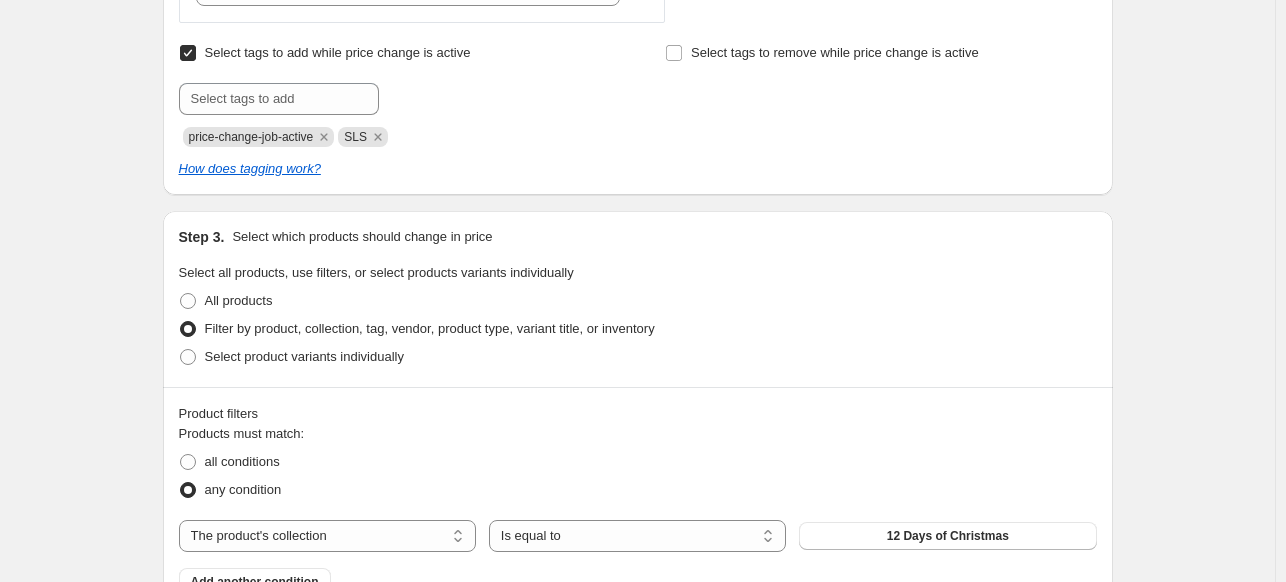 scroll, scrollTop: 972, scrollLeft: 0, axis: vertical 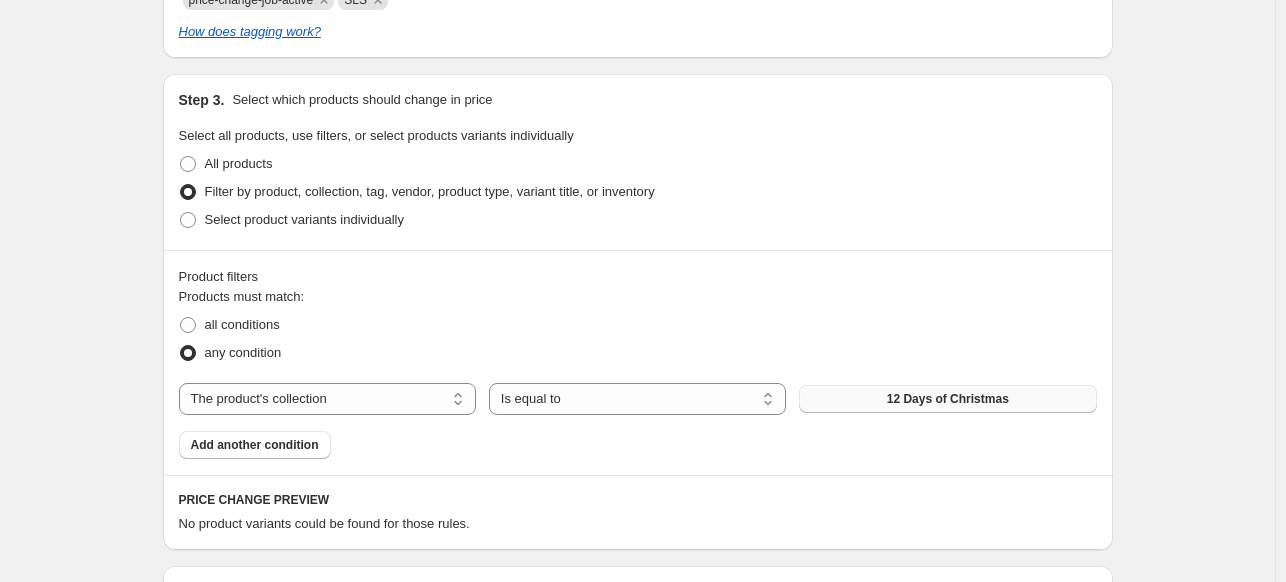 click on "12 Days of Christmas" at bounding box center (948, 399) 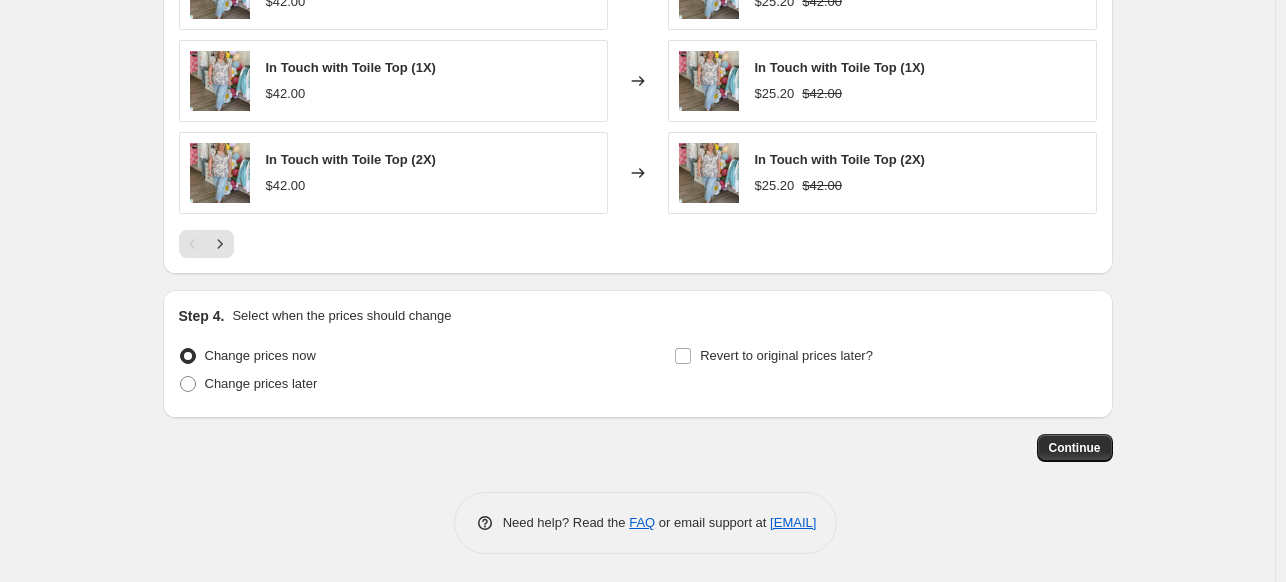 scroll, scrollTop: 1751, scrollLeft: 0, axis: vertical 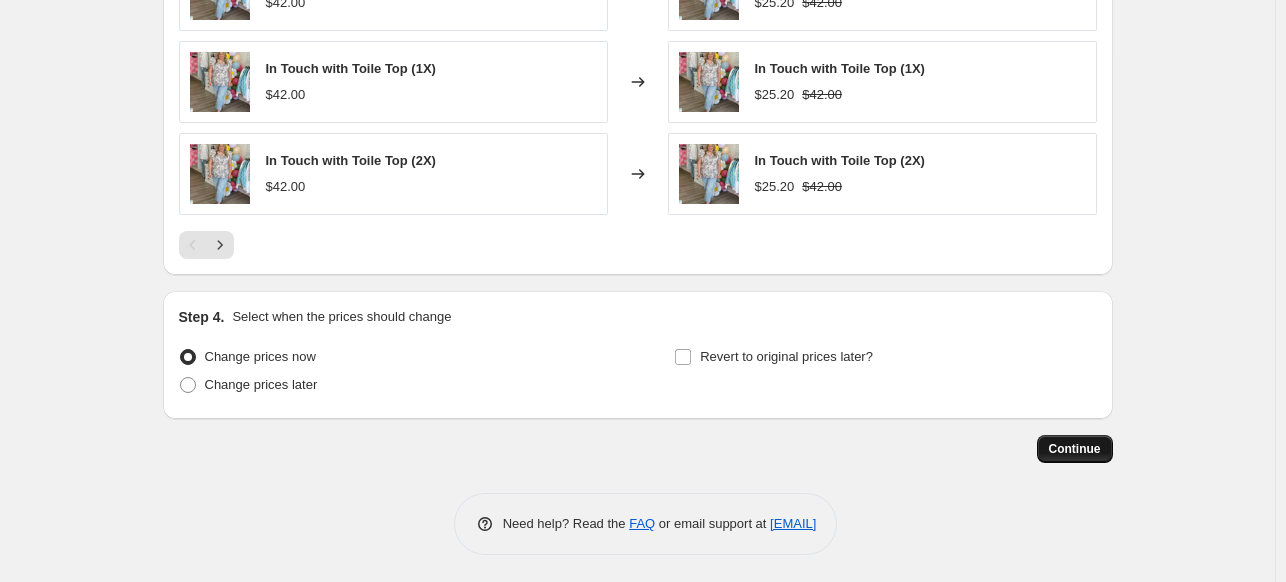 click on "Continue" at bounding box center [1075, 449] 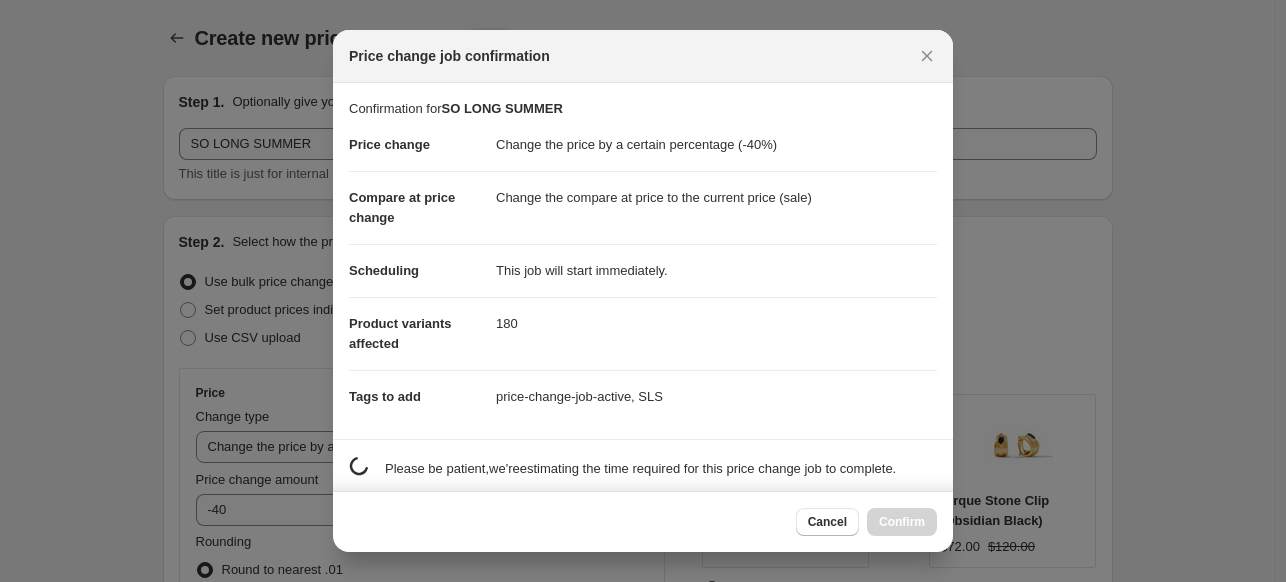 scroll, scrollTop: 1751, scrollLeft: 0, axis: vertical 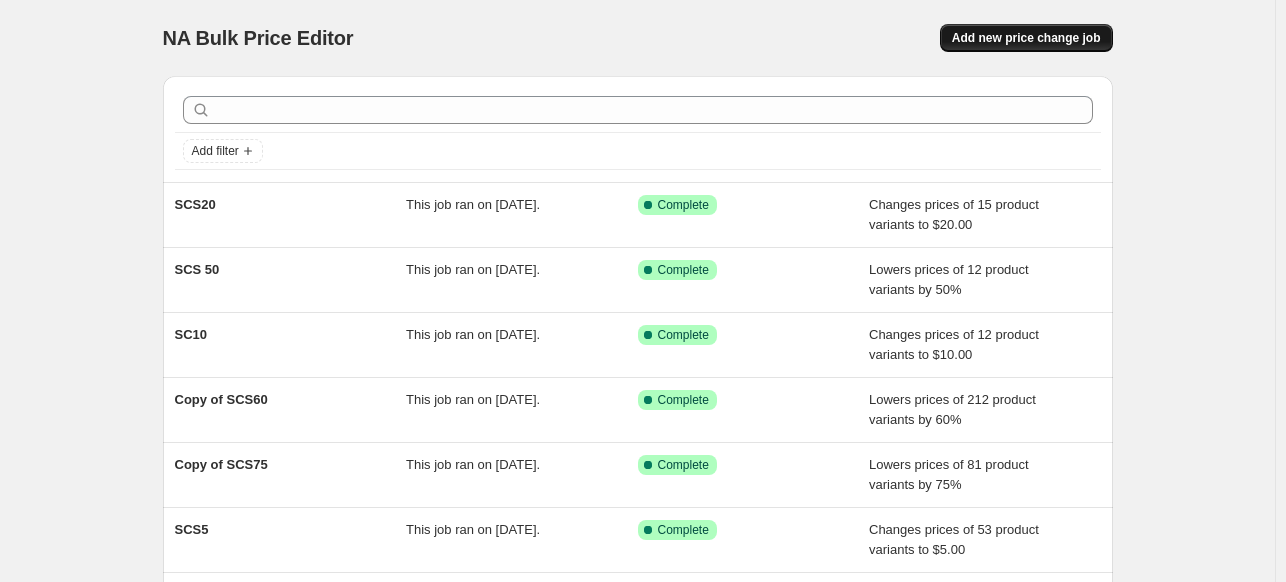 click on "Add new price change job" at bounding box center [1026, 38] 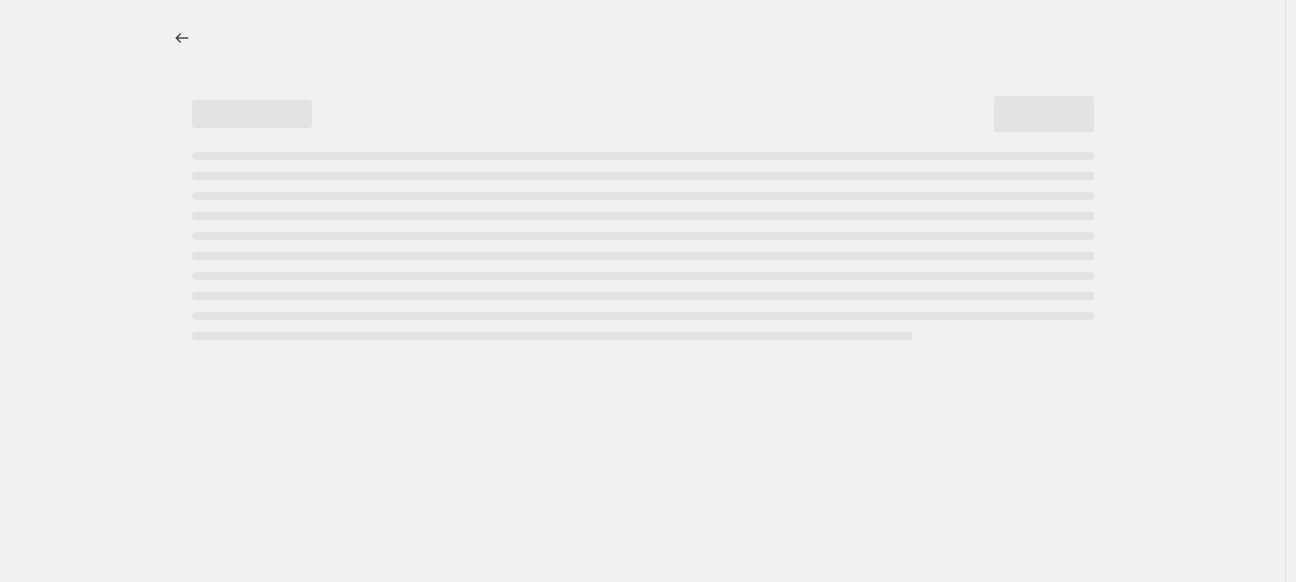select on "percentage" 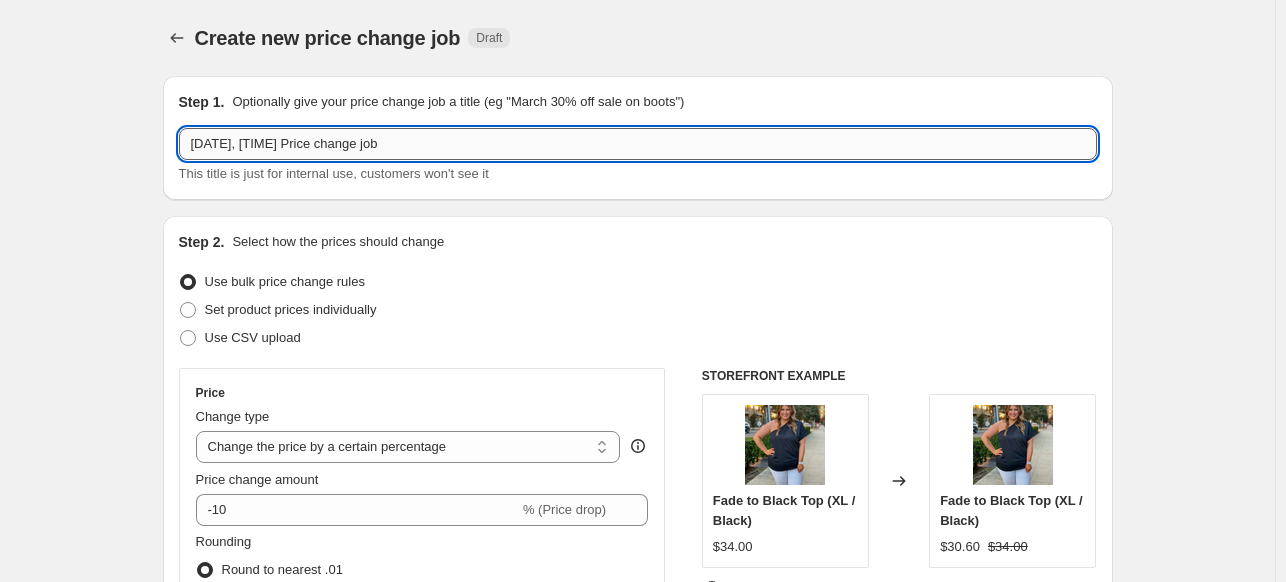 click on "Aug 7, 2025, 9:44:13 AM Price change job" at bounding box center [638, 144] 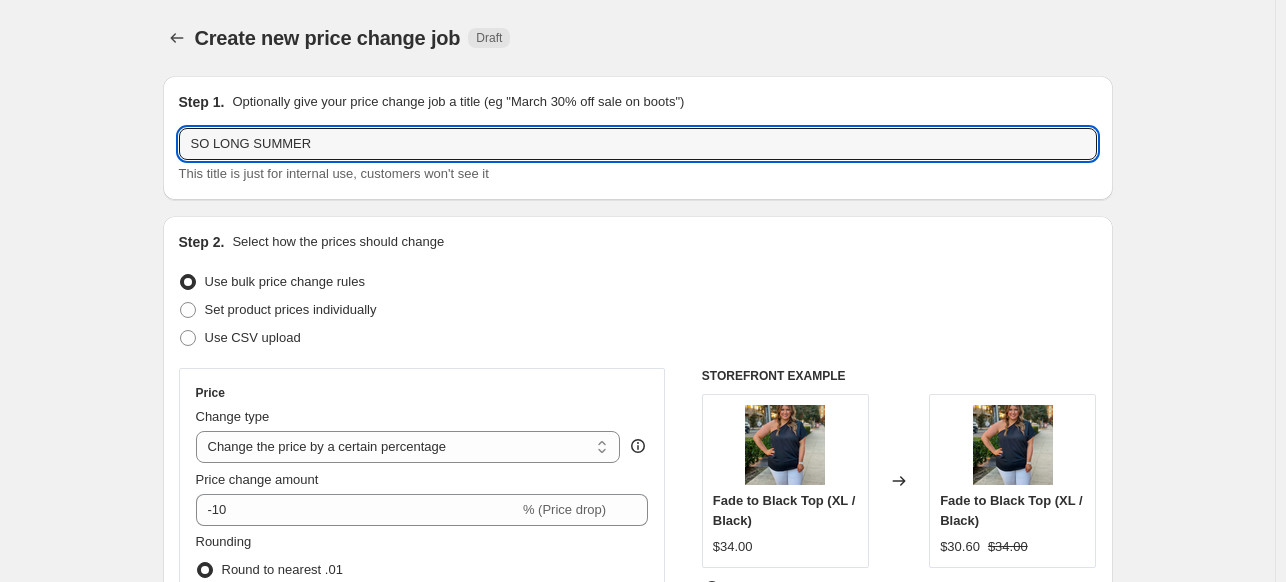 type on "SO LONG SUMMER" 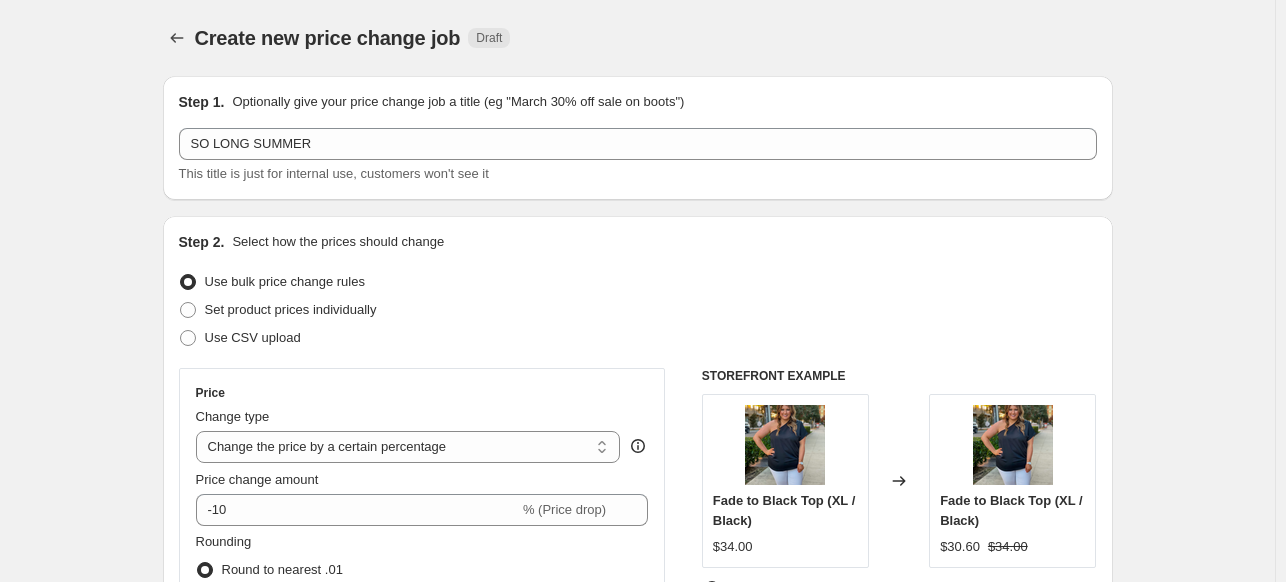 click on "Set product prices individually" at bounding box center [638, 310] 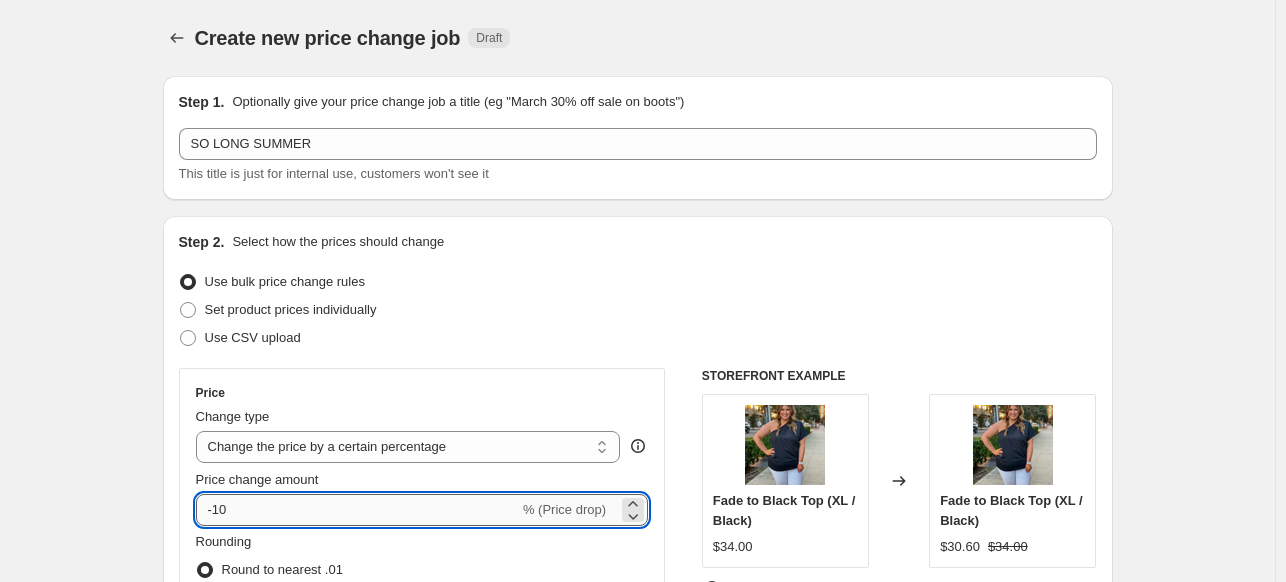 click on "-10" at bounding box center (357, 510) 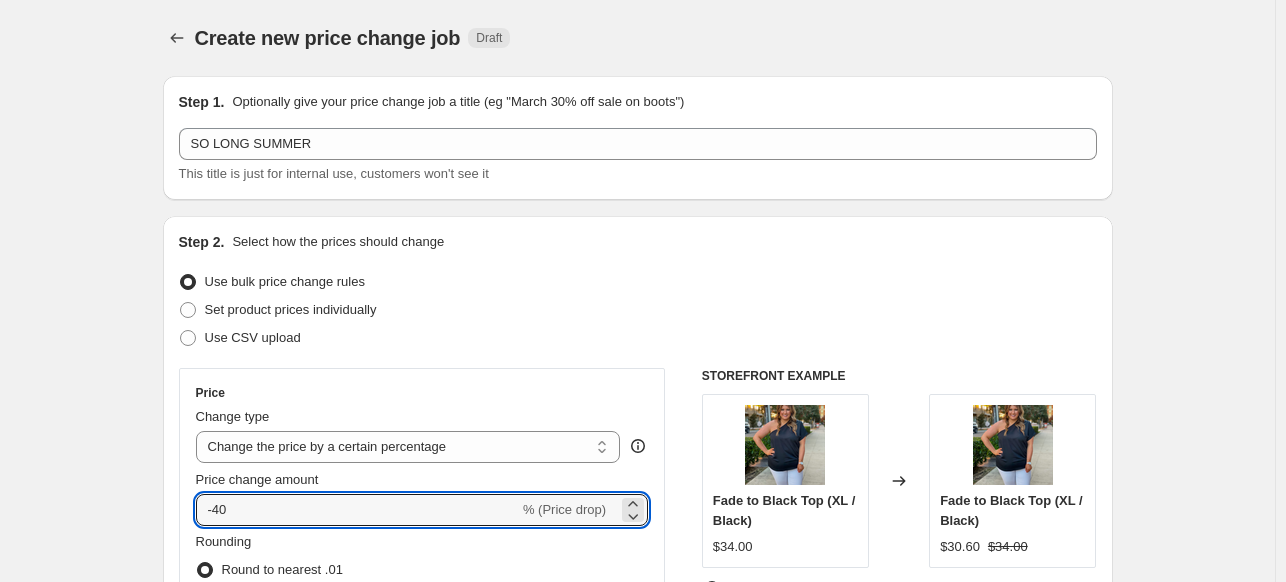 type on "-40" 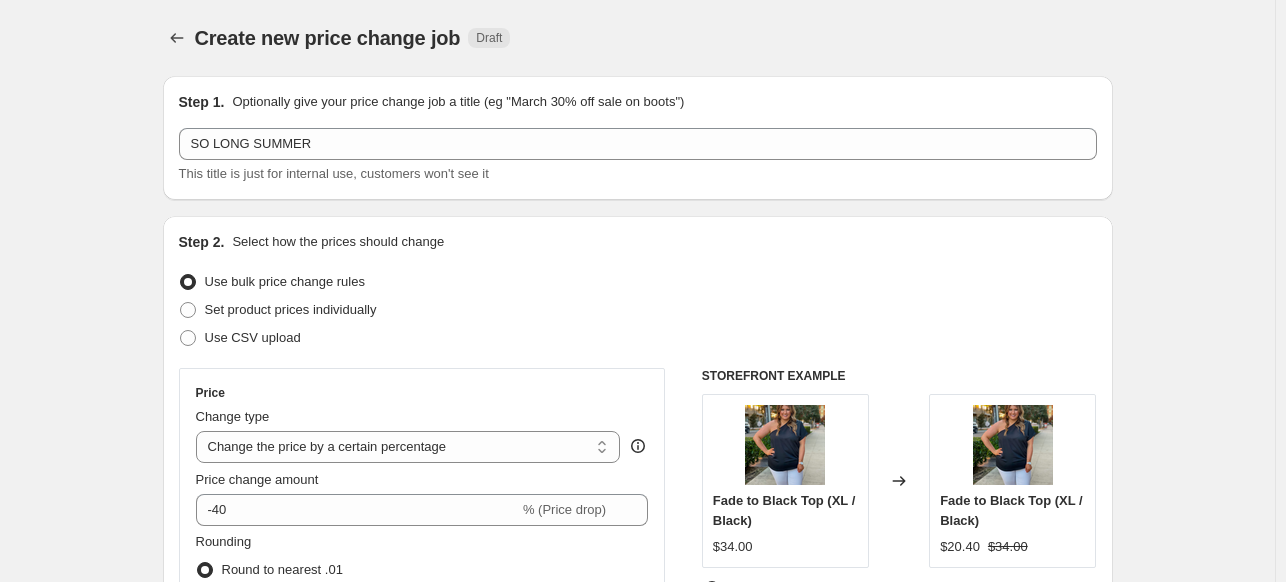 click on "Price Change type Change the price to a certain amount Change the price by a certain amount Change the price by a certain percentage Change the price to the current compare at price (price before sale) Change the price by a certain amount relative to the compare at price Change the price by a certain percentage relative to the compare at price Don't change the price Change the price by a certain percentage relative to the cost per item Change price to certain cost margin Change the price by a certain percentage Price change amount -40 % (Price drop) Rounding Round to nearest .01 Round to nearest whole number End prices in .99 End prices in a certain number Show rounding direction options? Compare at price What's the compare at price? Change type Change the compare at price to the current price (sale) Change the compare at price to a certain amount Change the compare at price by a certain amount Change the compare at price by a certain percentage Don't change the compare at price Remove the compare at price" at bounding box center (638, 613) 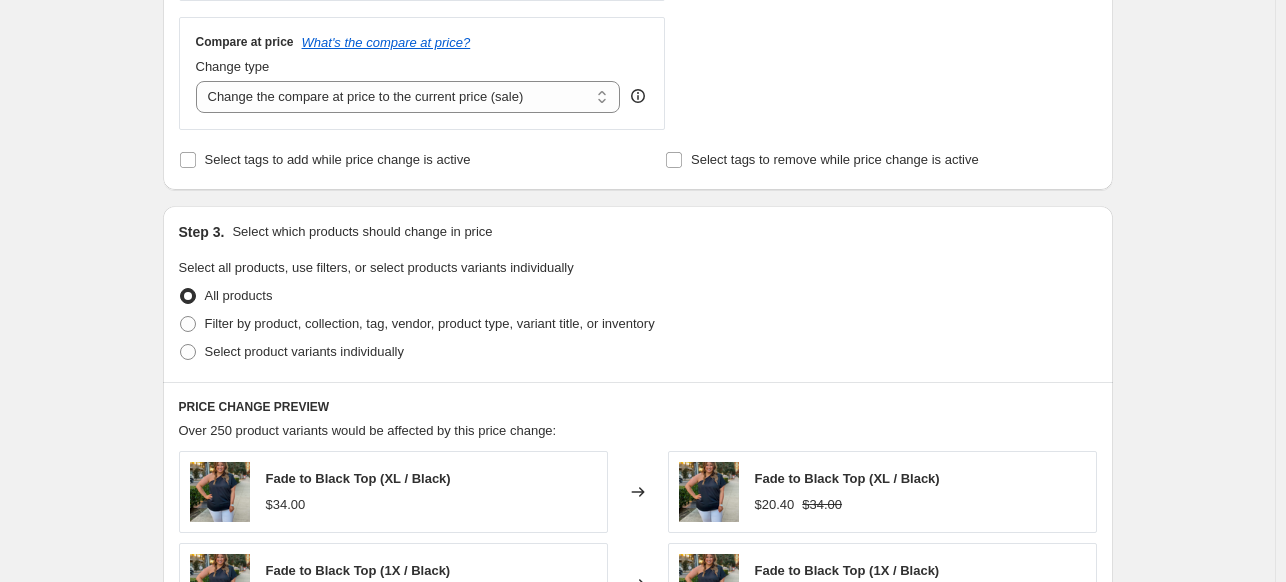 scroll, scrollTop: 746, scrollLeft: 0, axis: vertical 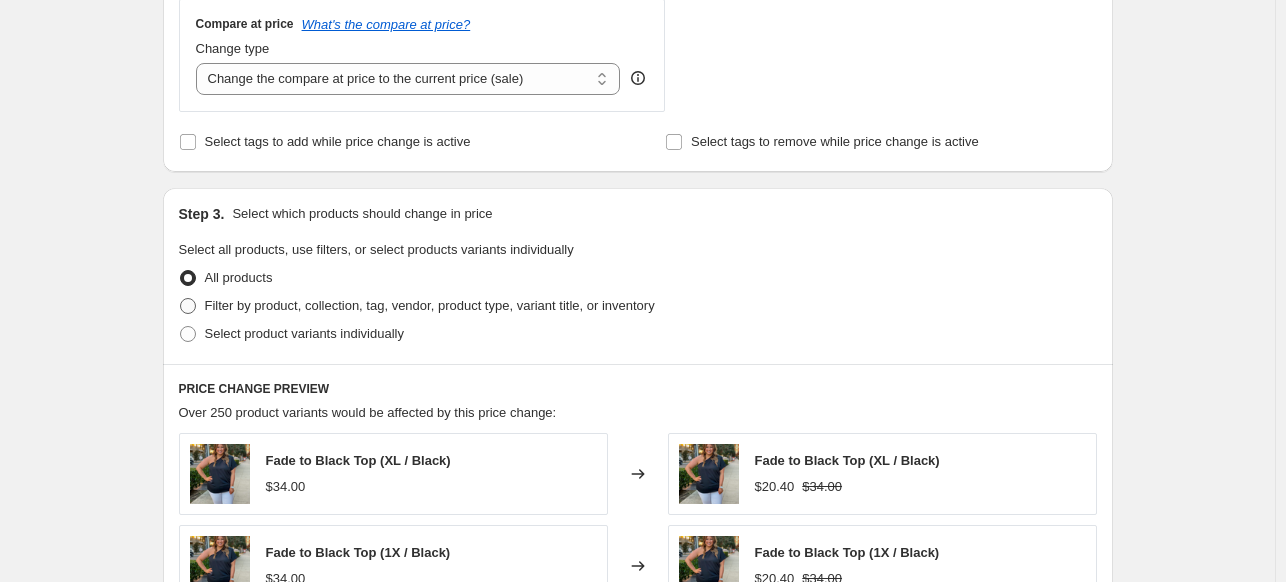 click on "Filter by product, collection, tag, vendor, product type, variant title, or inventory" at bounding box center (430, 305) 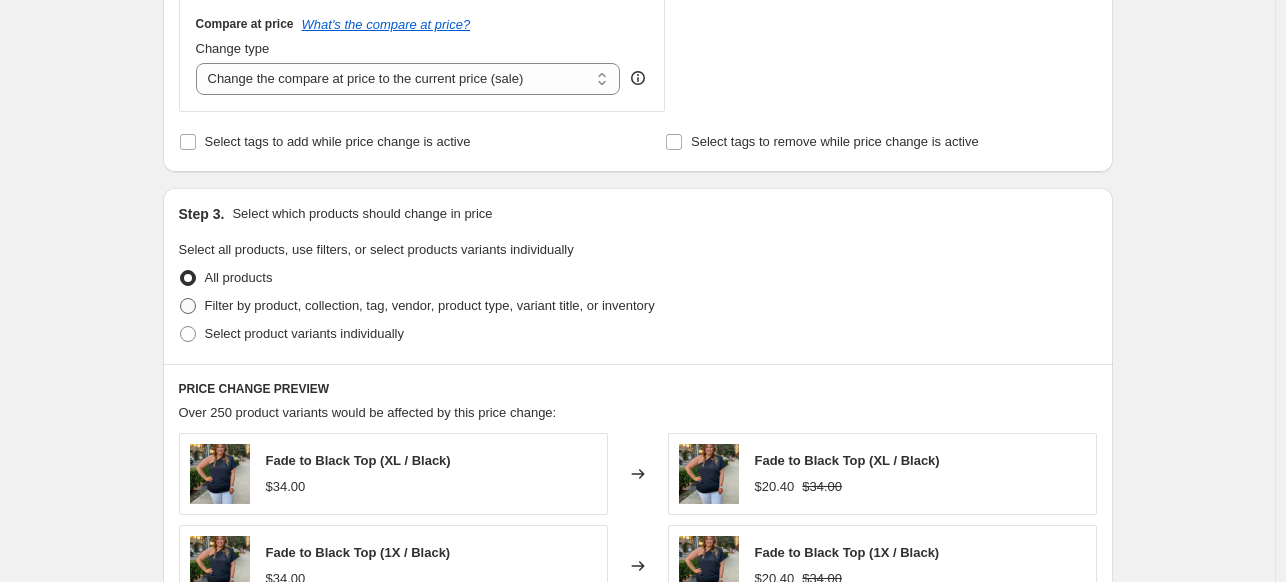 radio on "true" 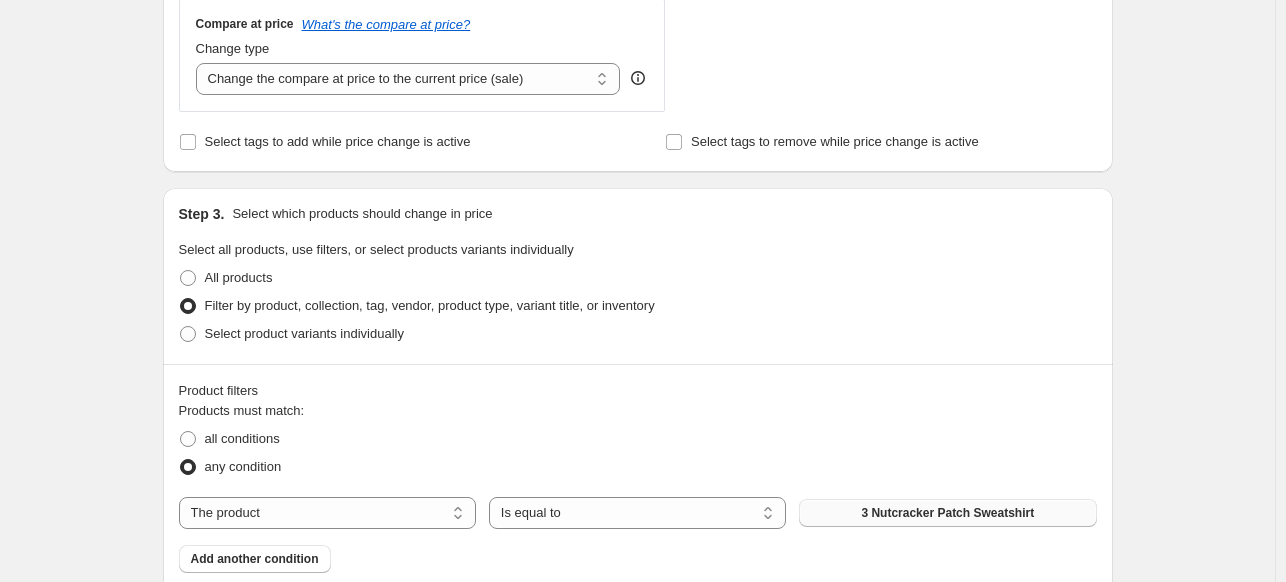 click on "3 Nutcracker Patch Sweatshirt" at bounding box center [947, 513] 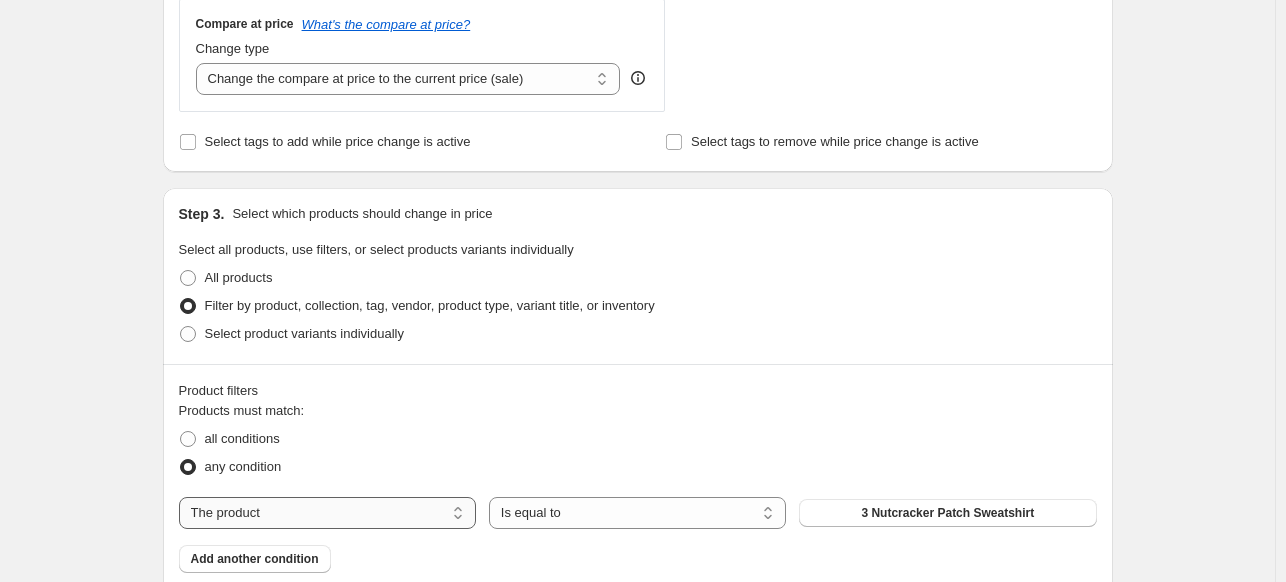click on "The product The product's collection The product's tag The product's vendor The product's type The product's status The variant's title Inventory quantity" at bounding box center [327, 513] 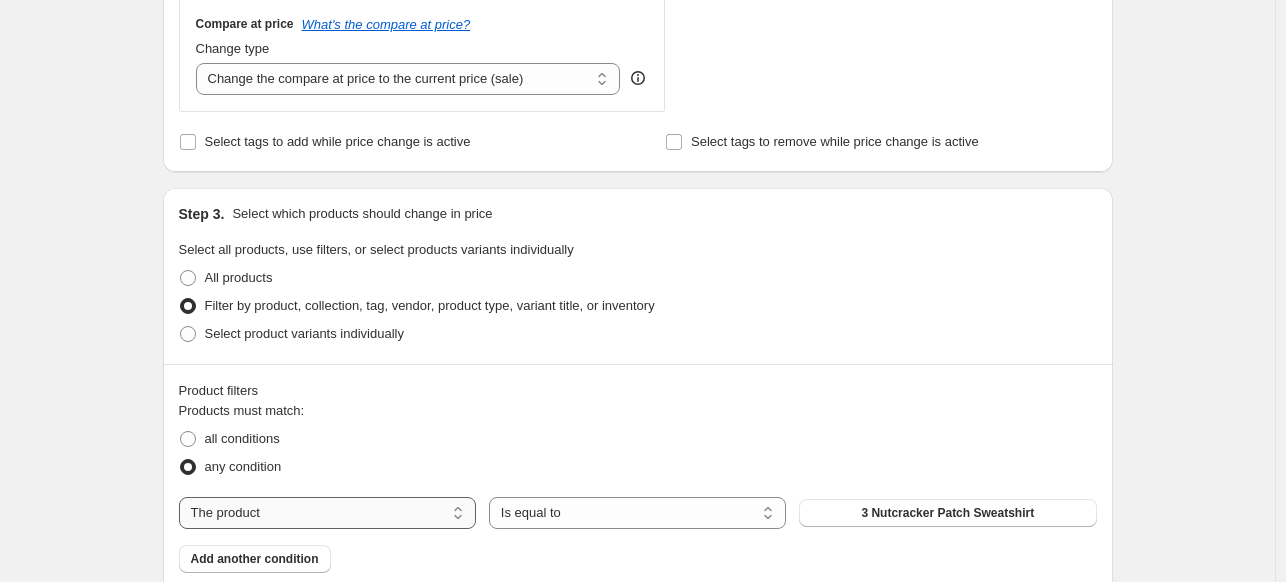 select on "collection" 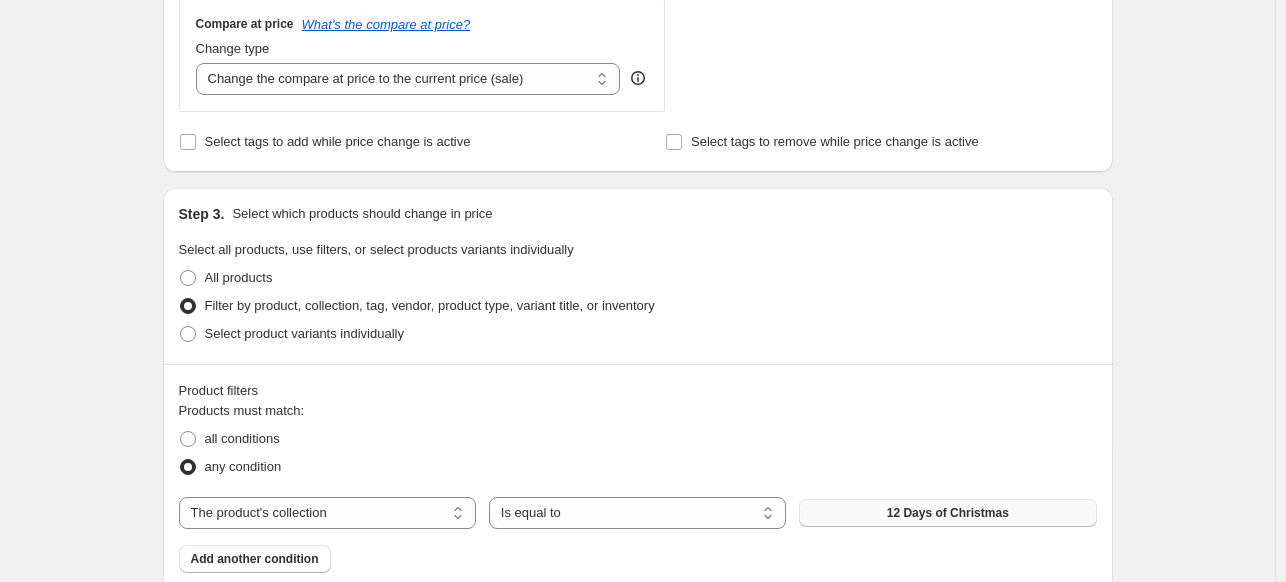 click on "12 Days of Christmas" at bounding box center (948, 513) 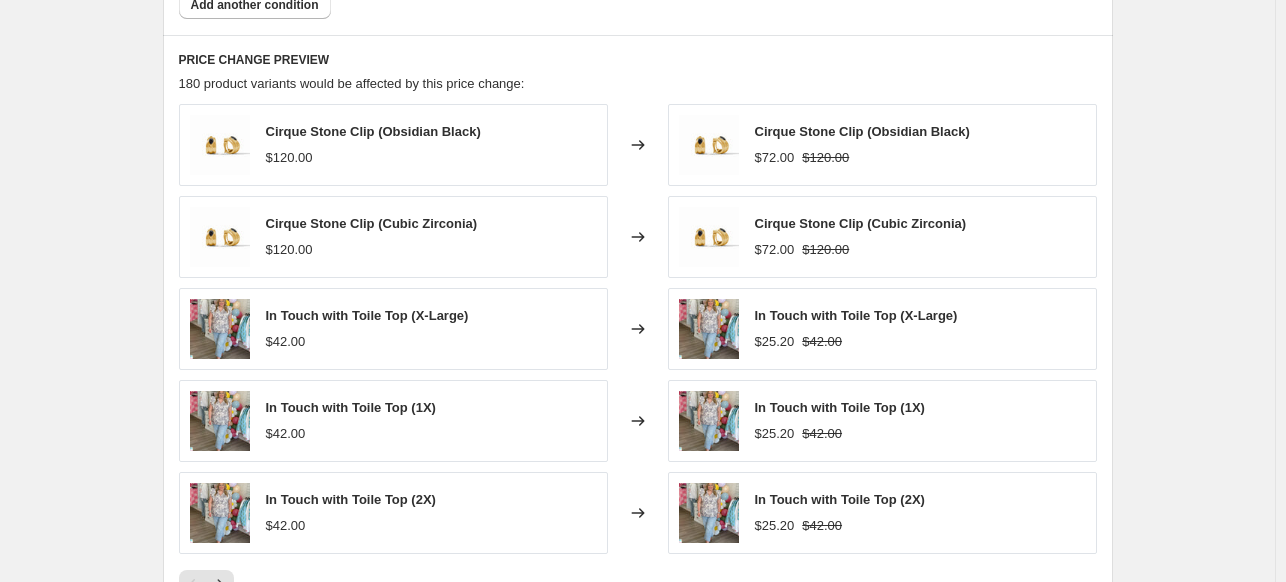 scroll, scrollTop: 1640, scrollLeft: 0, axis: vertical 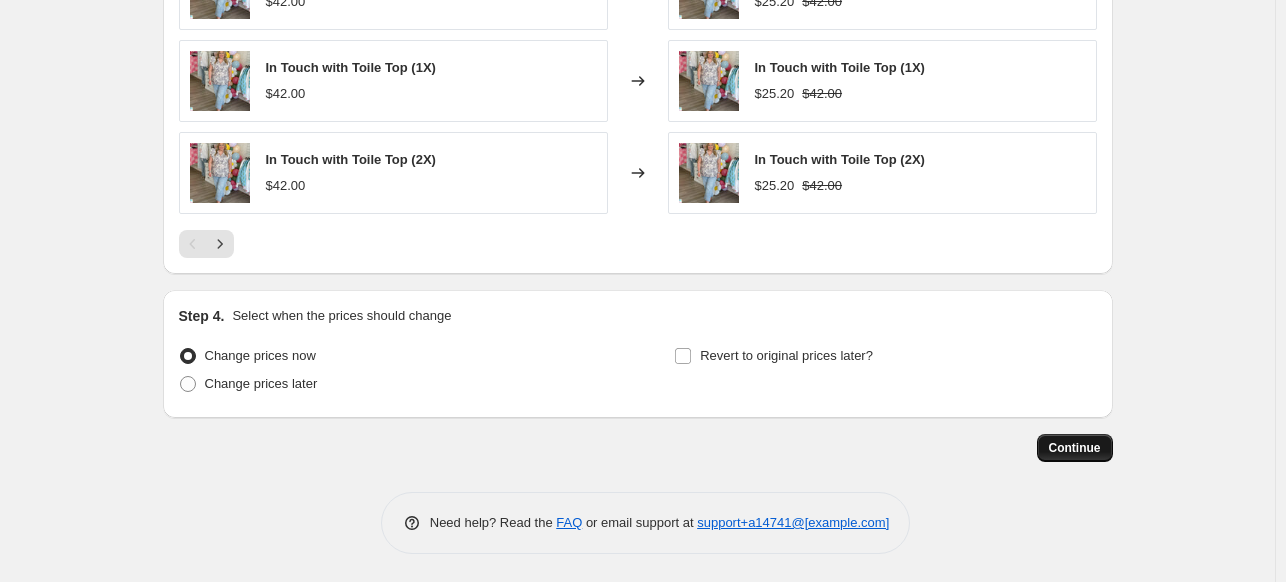 click on "Continue" at bounding box center (1075, 448) 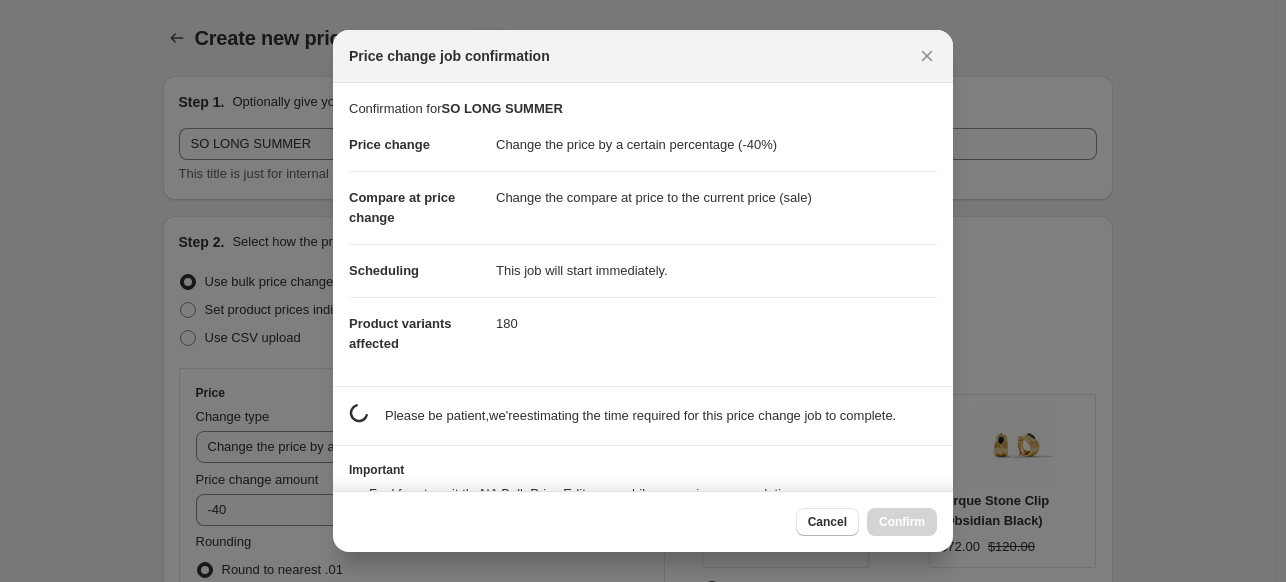 scroll, scrollTop: 1640, scrollLeft: 0, axis: vertical 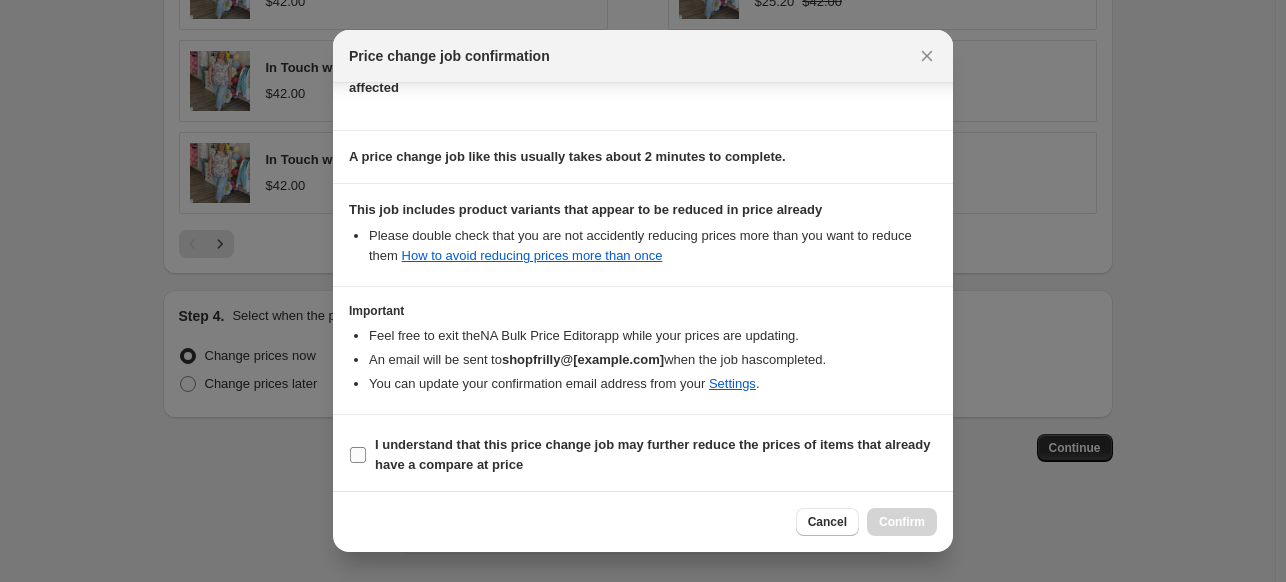 click on "I understand that this price change job may further reduce the prices of items that already have a compare at price" at bounding box center [358, 455] 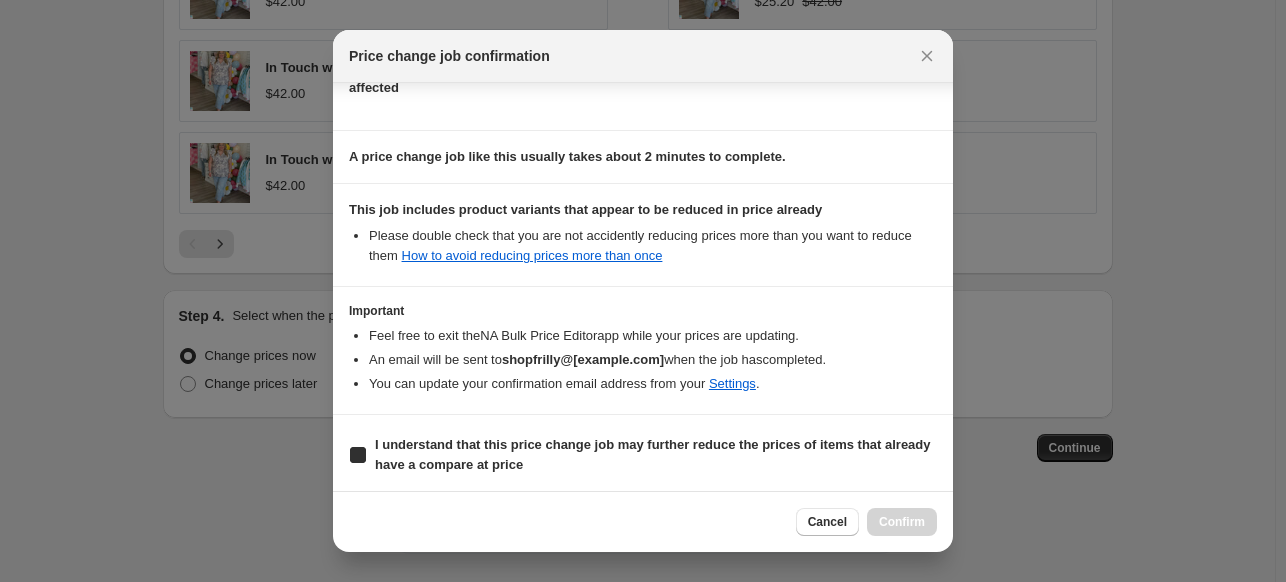 checkbox on "true" 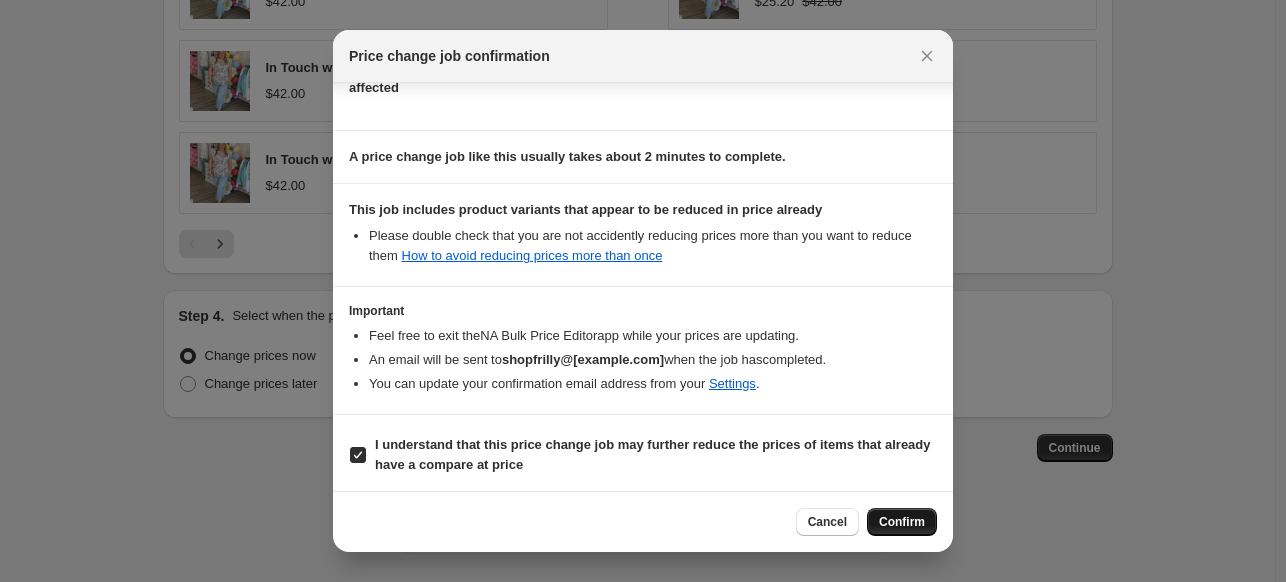 click on "Confirm" at bounding box center [902, 522] 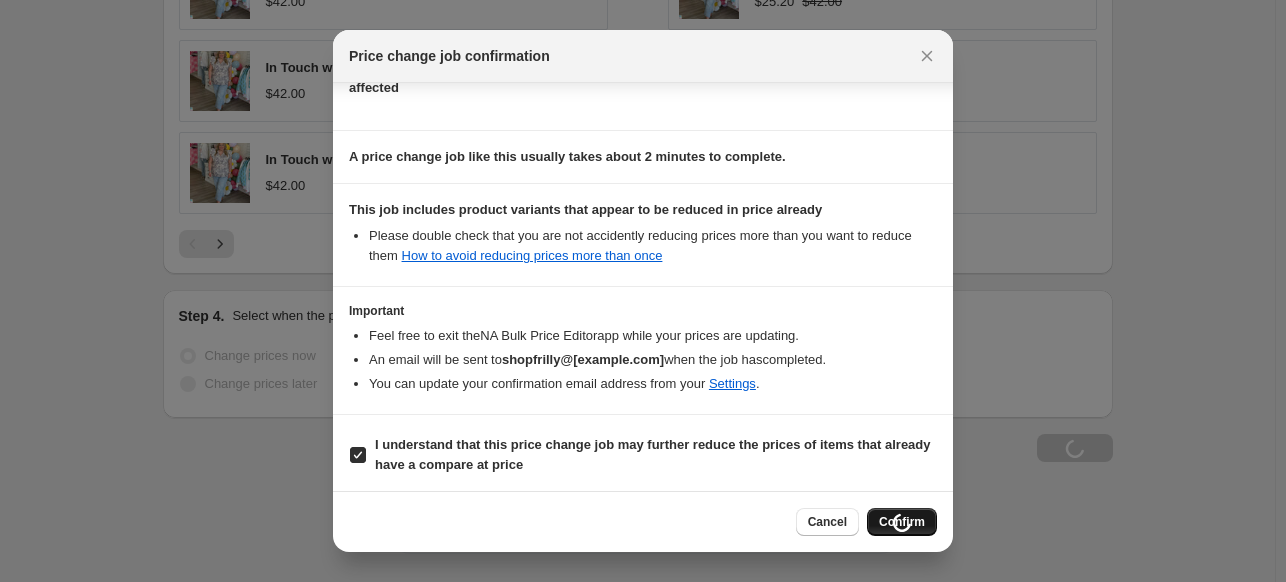 scroll, scrollTop: 1708, scrollLeft: 0, axis: vertical 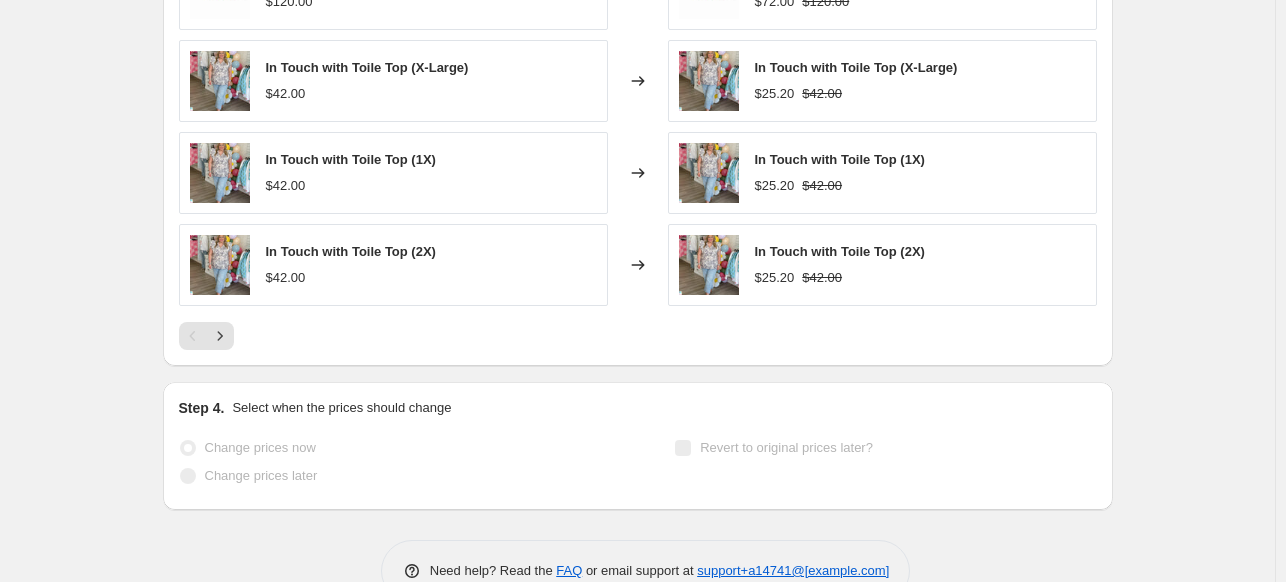 select on "percentage" 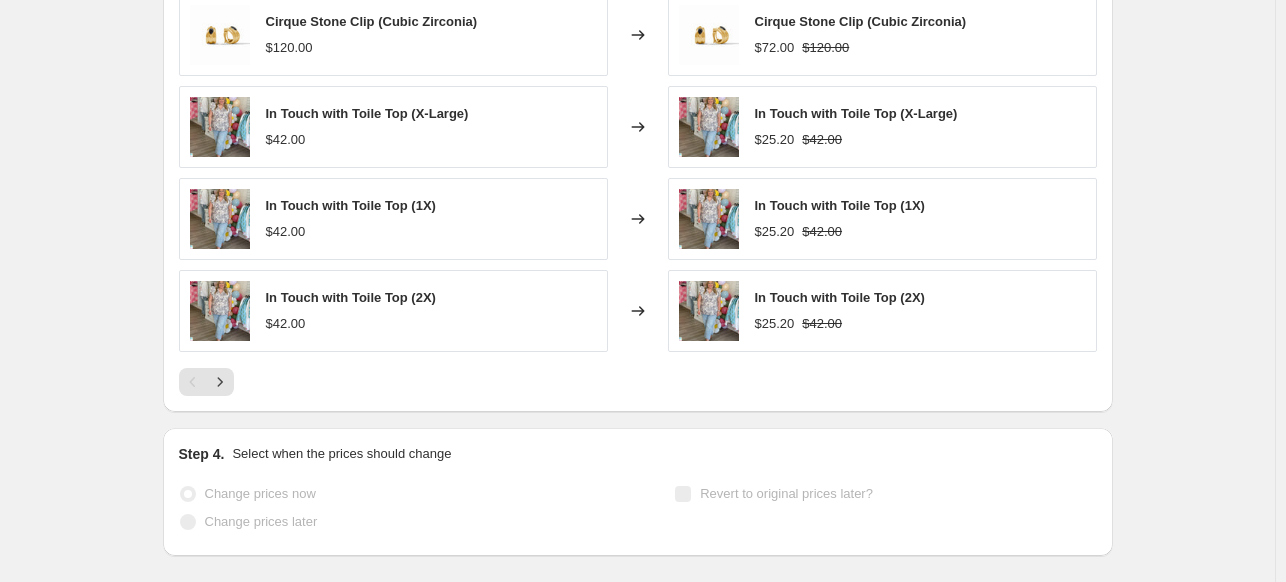 scroll, scrollTop: 0, scrollLeft: 0, axis: both 